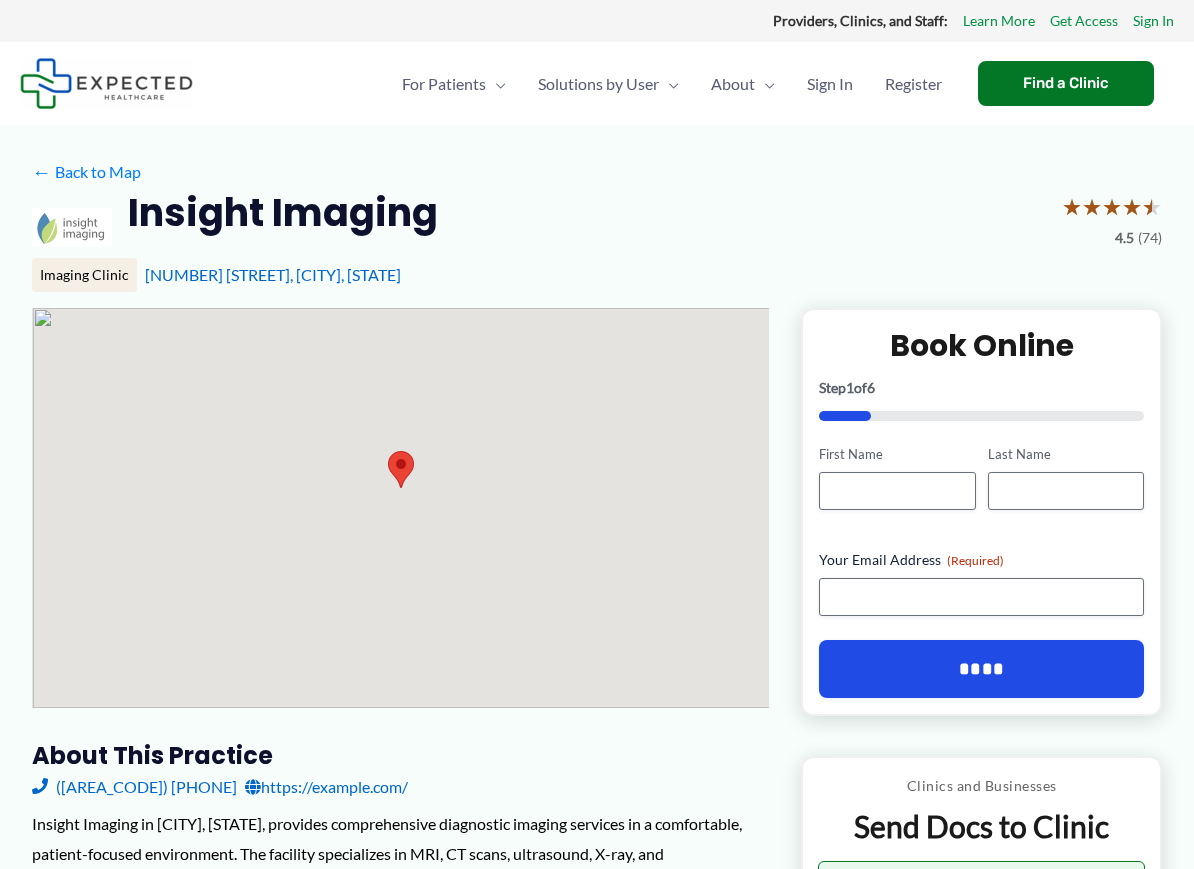 scroll, scrollTop: 0, scrollLeft: 0, axis: both 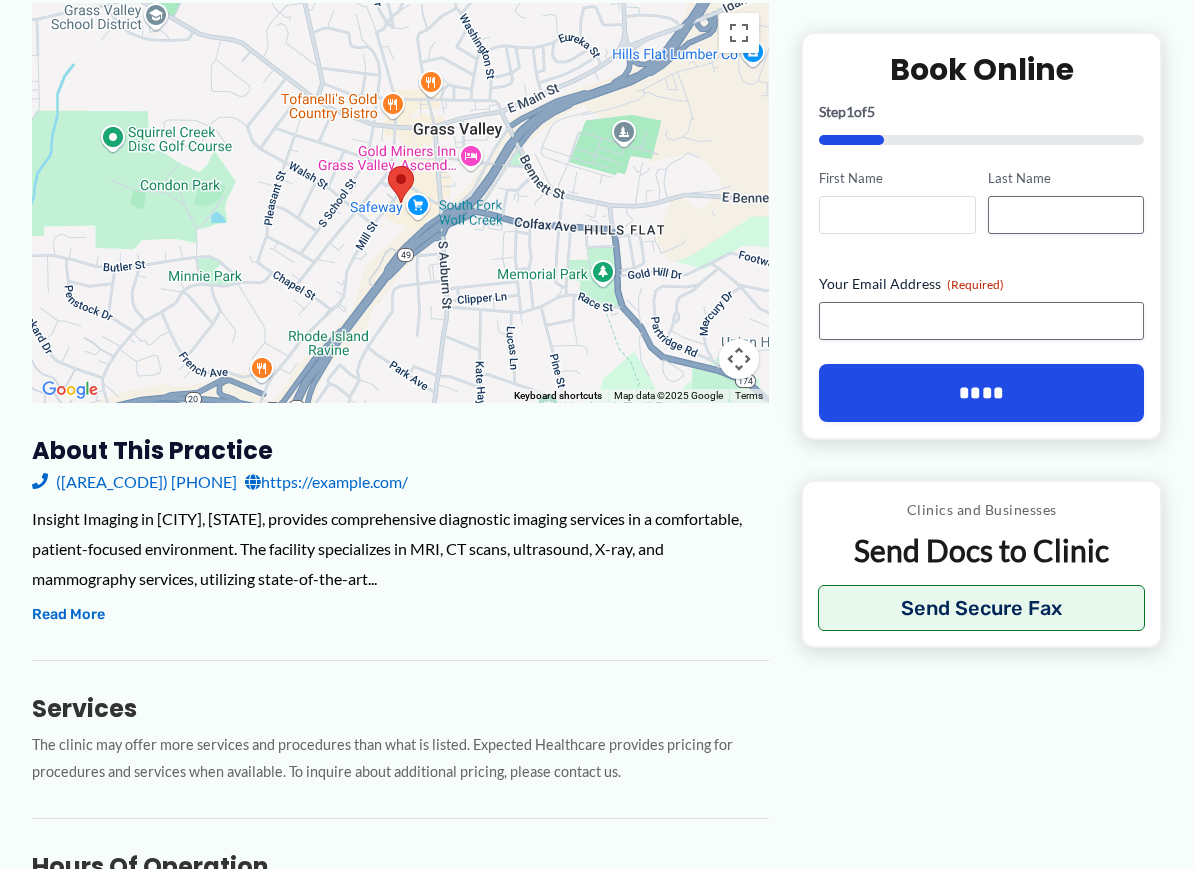 click on "First Name" at bounding box center (897, 215) 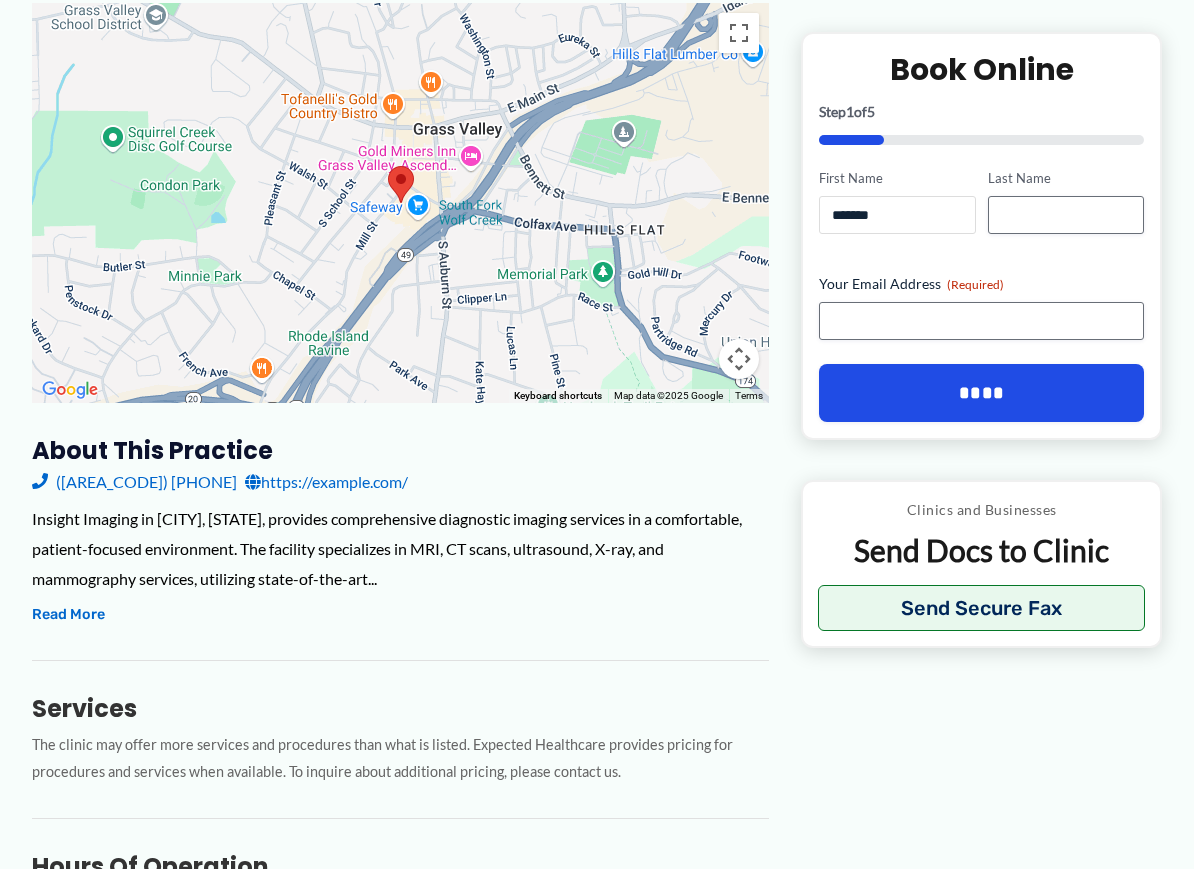 type on "*******" 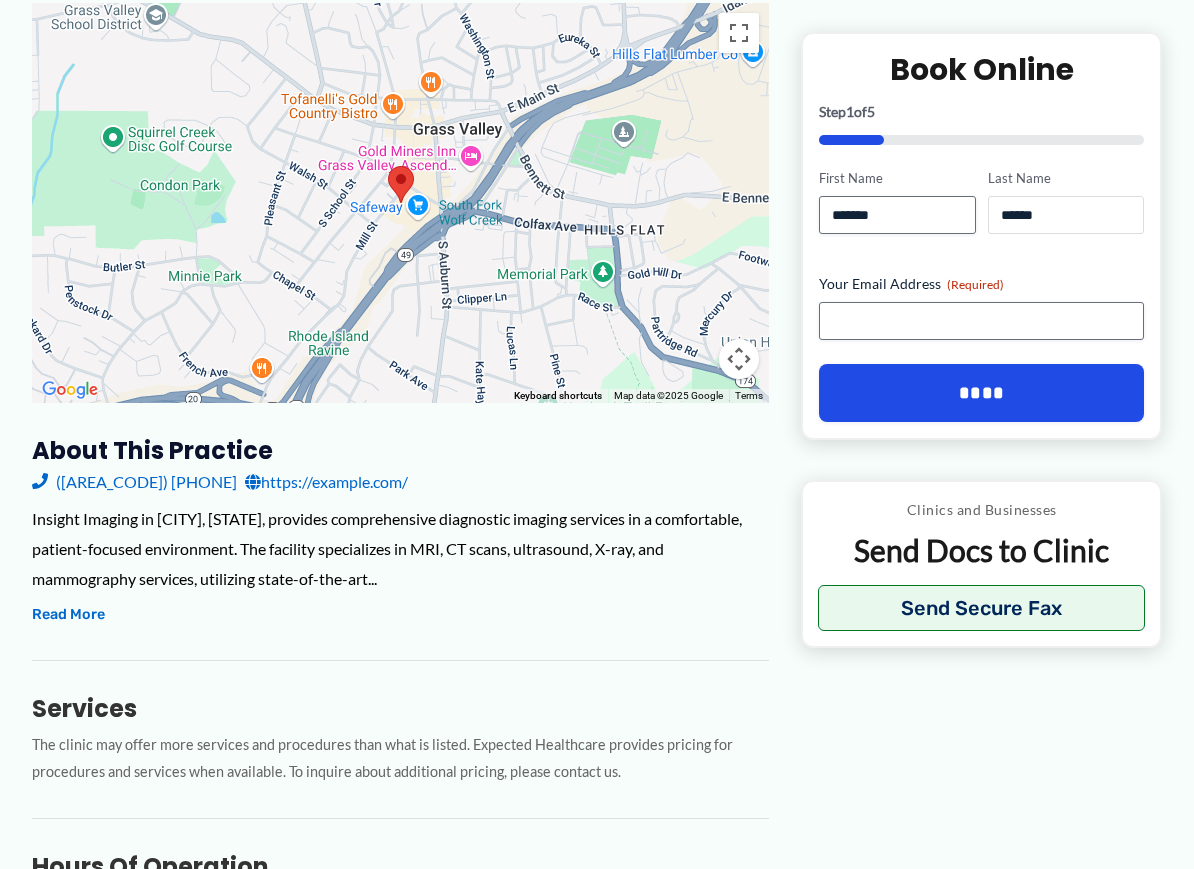 type on "******" 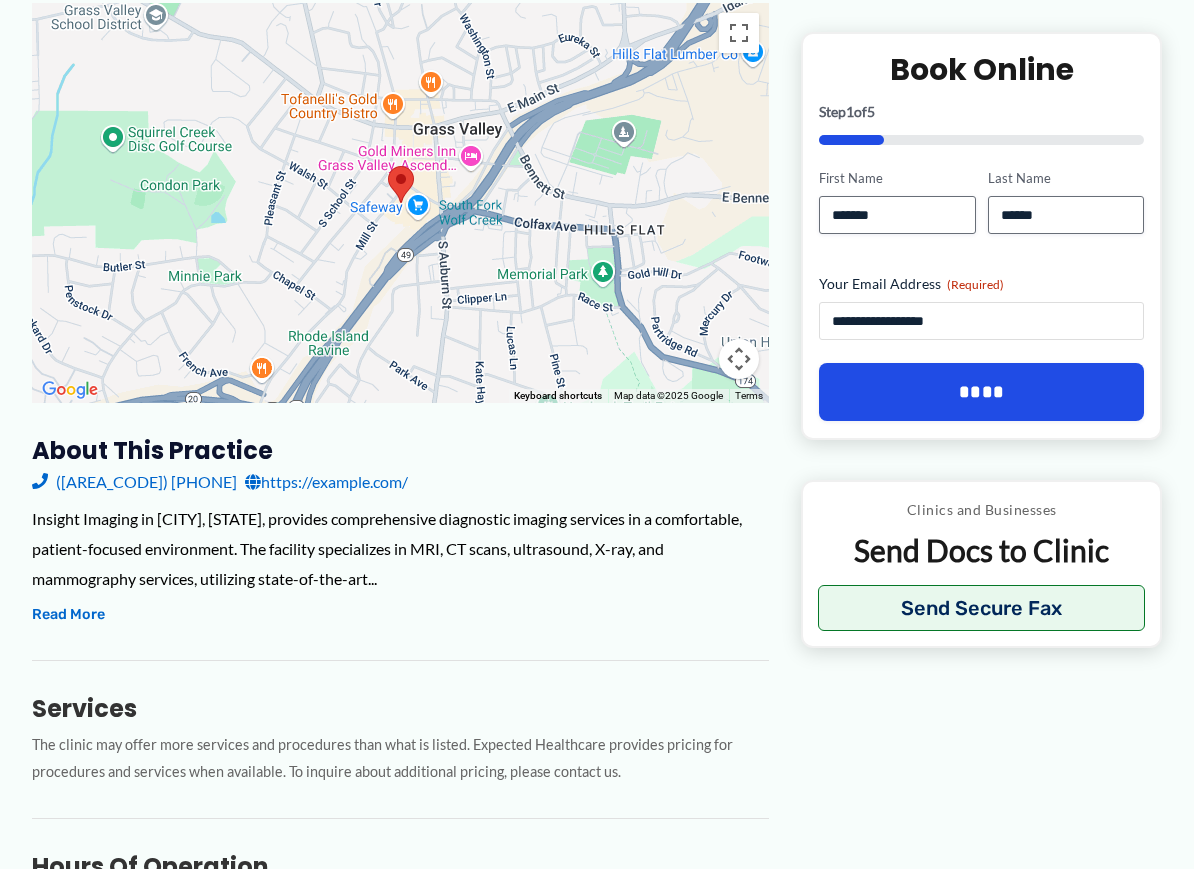 type on "**********" 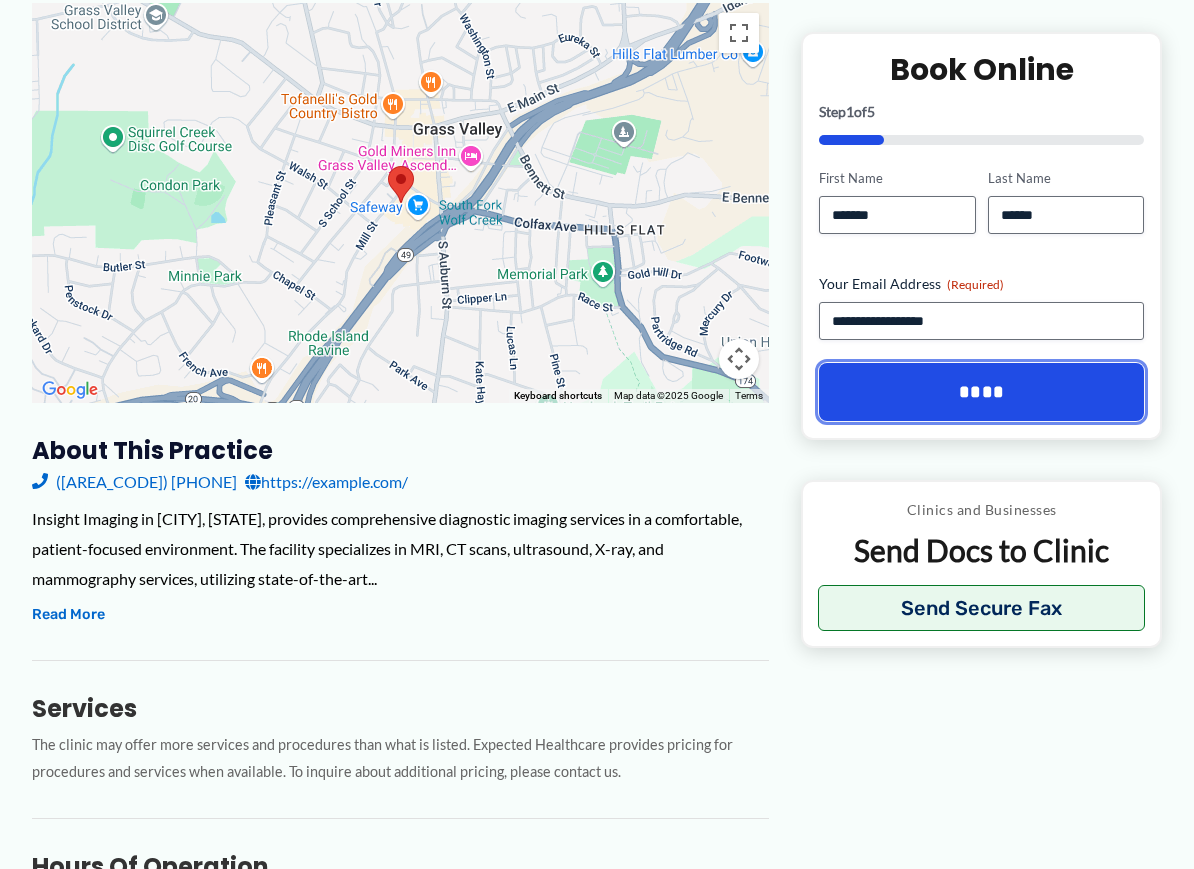 click on "****" at bounding box center [981, 392] 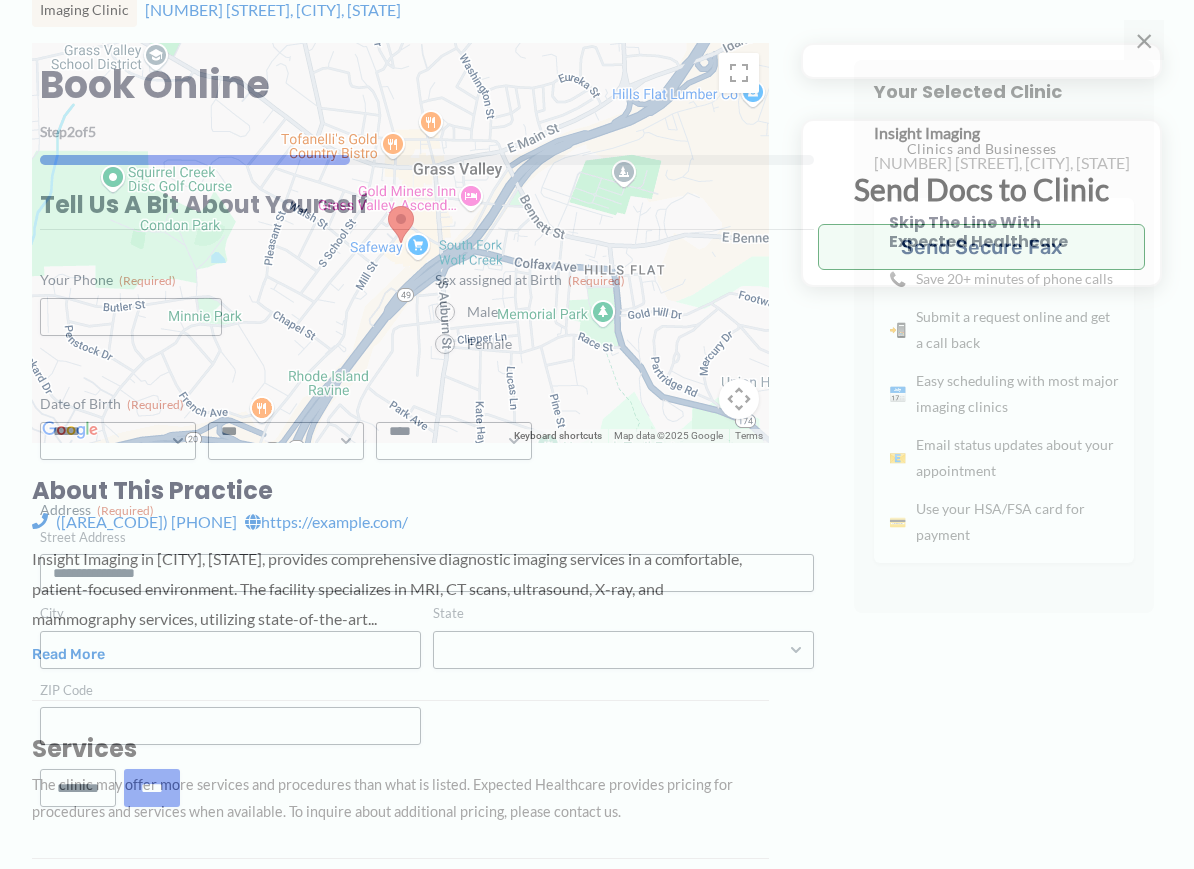 scroll, scrollTop: 0, scrollLeft: 0, axis: both 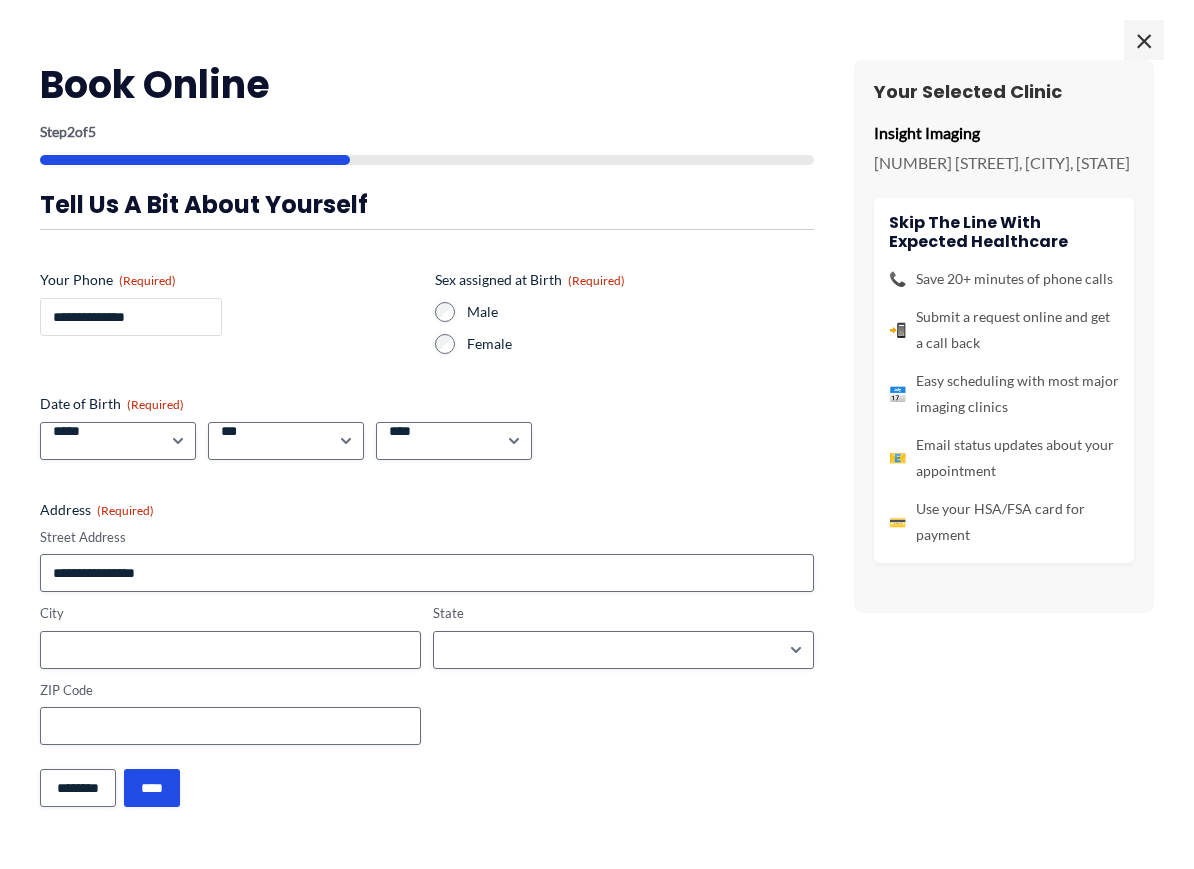 click on "**********" at bounding box center (131, 317) 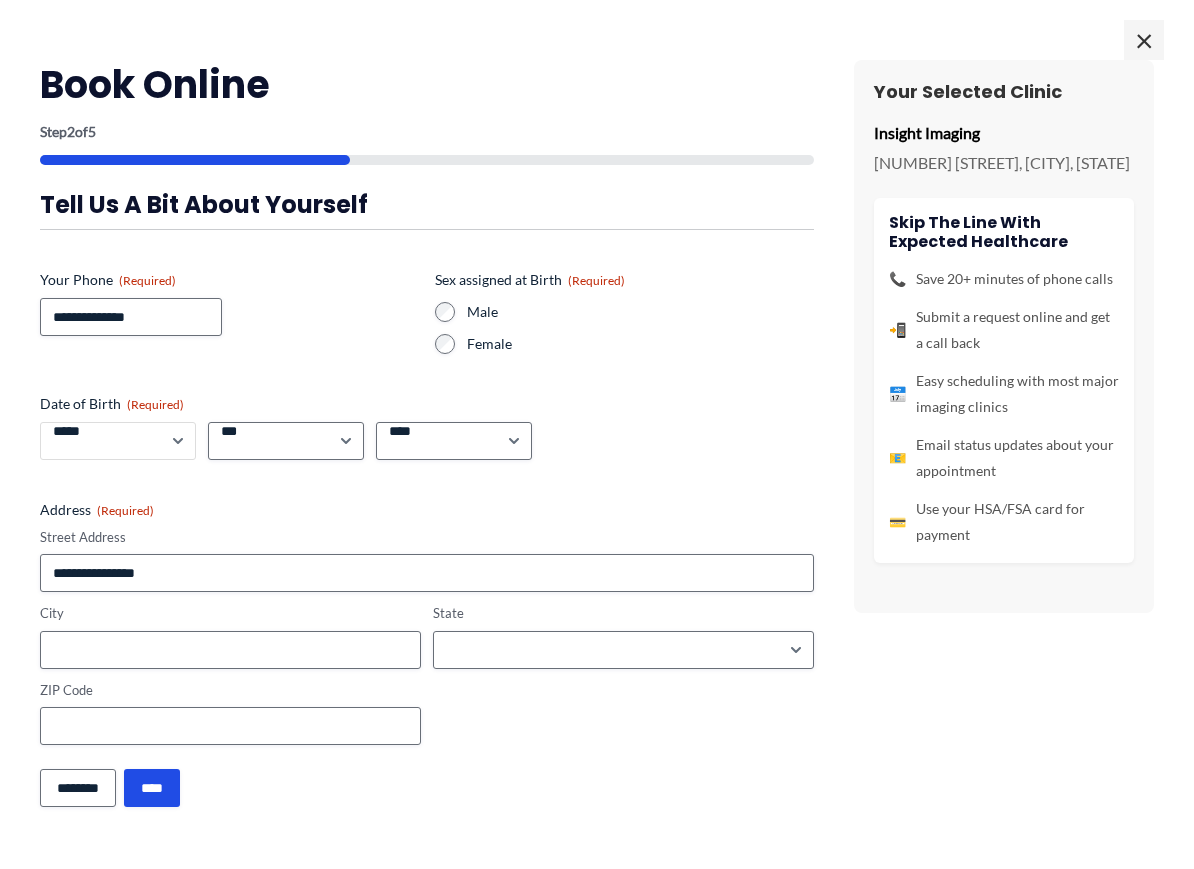 click on "***** * * * * * * * * * ** ** **" at bounding box center [118, 441] 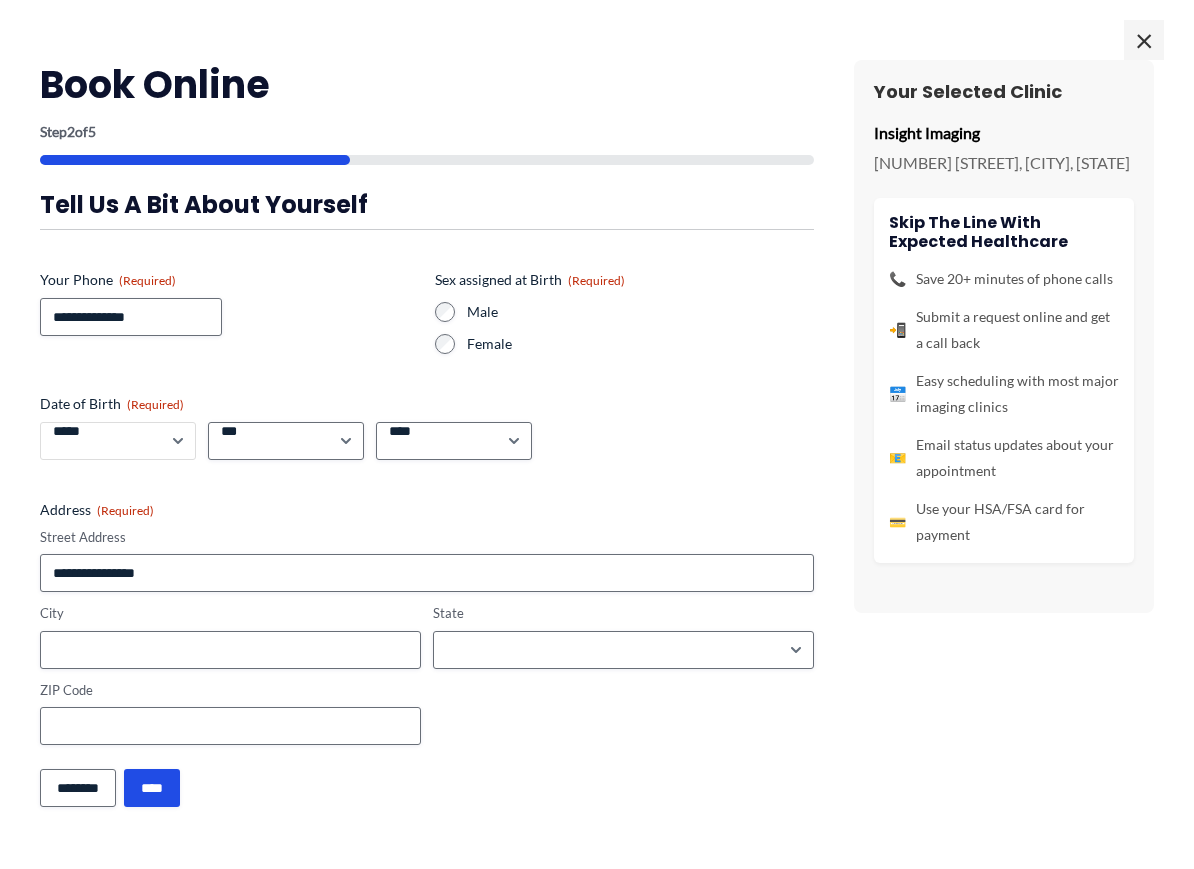 select on "*" 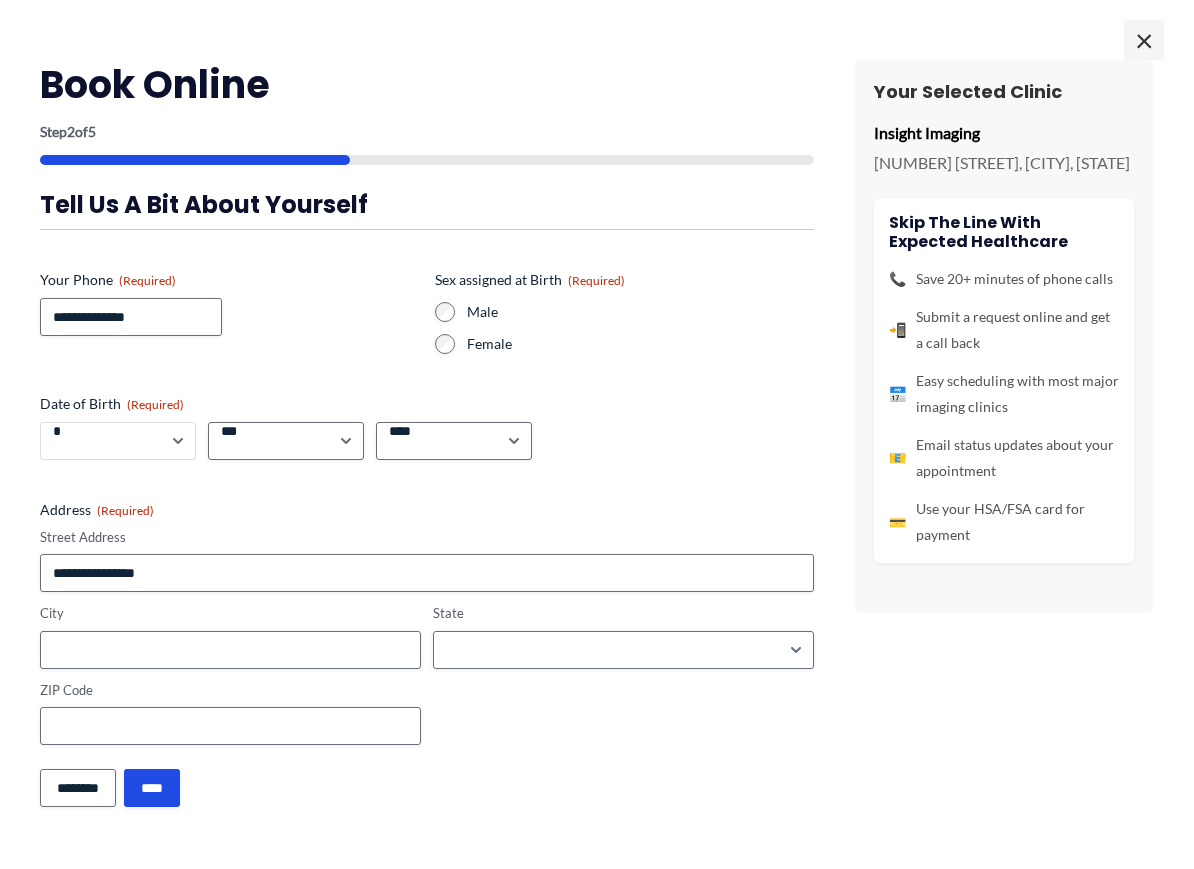 click on "***** * * * * * * * * * ** ** **" at bounding box center [118, 441] 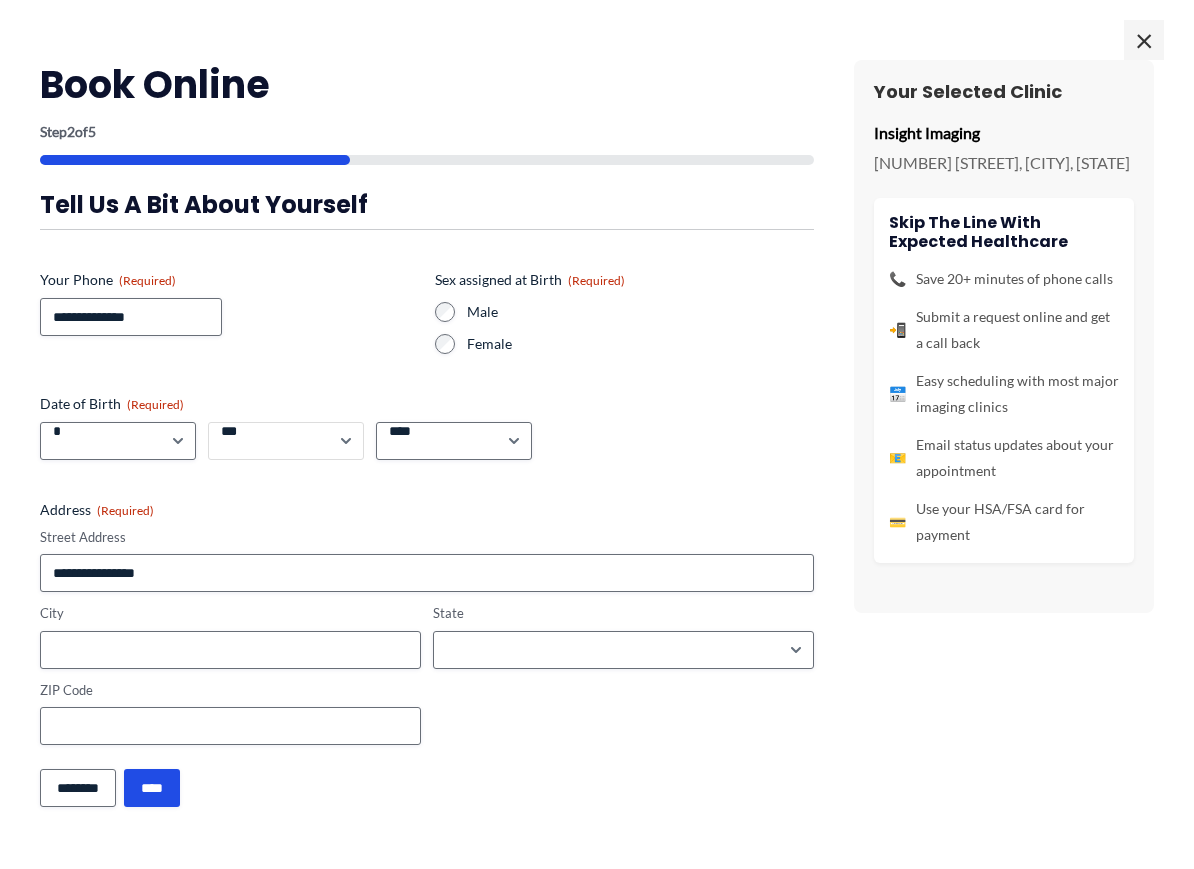 click on "*** * * * * * * * * * ** ** ** ** ** ** ** ** ** ** ** ** ** ** ** ** ** ** ** ** ** **" at bounding box center (286, 441) 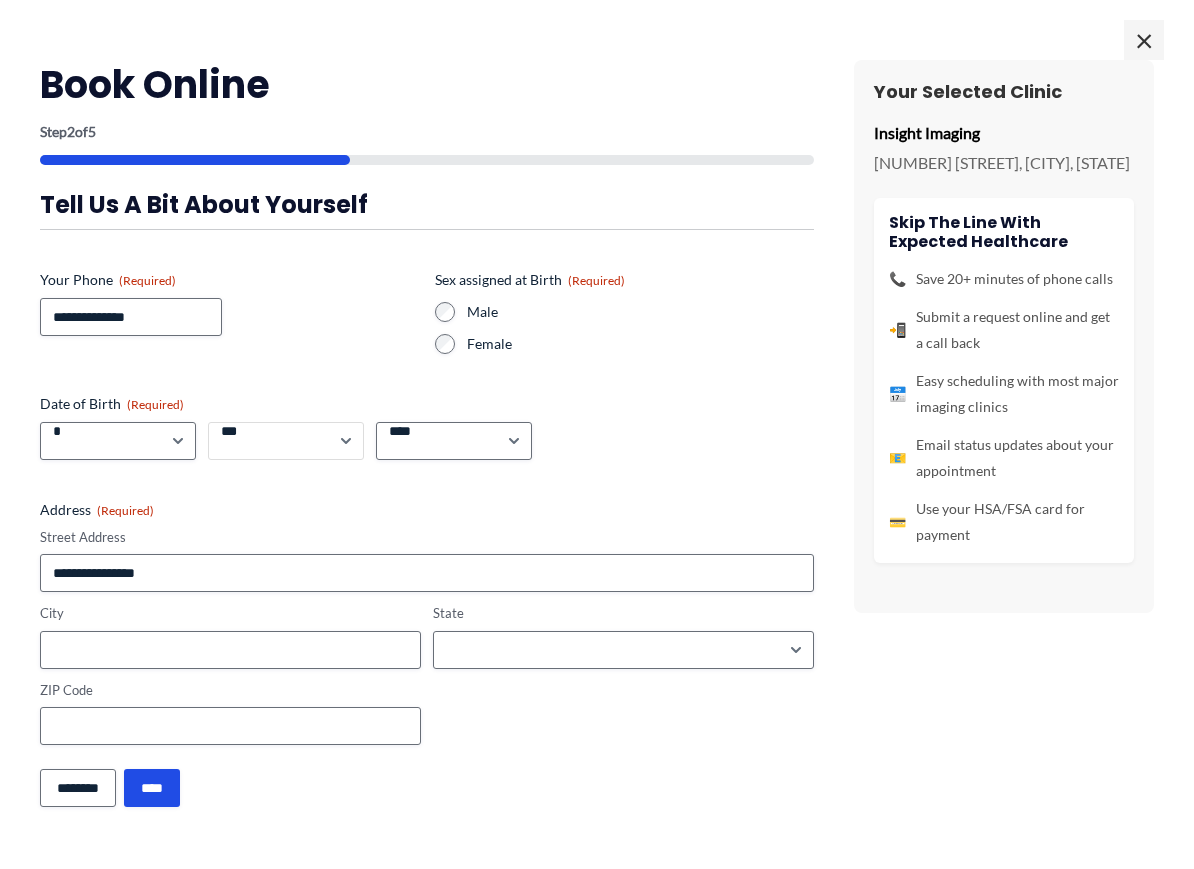 select on "**" 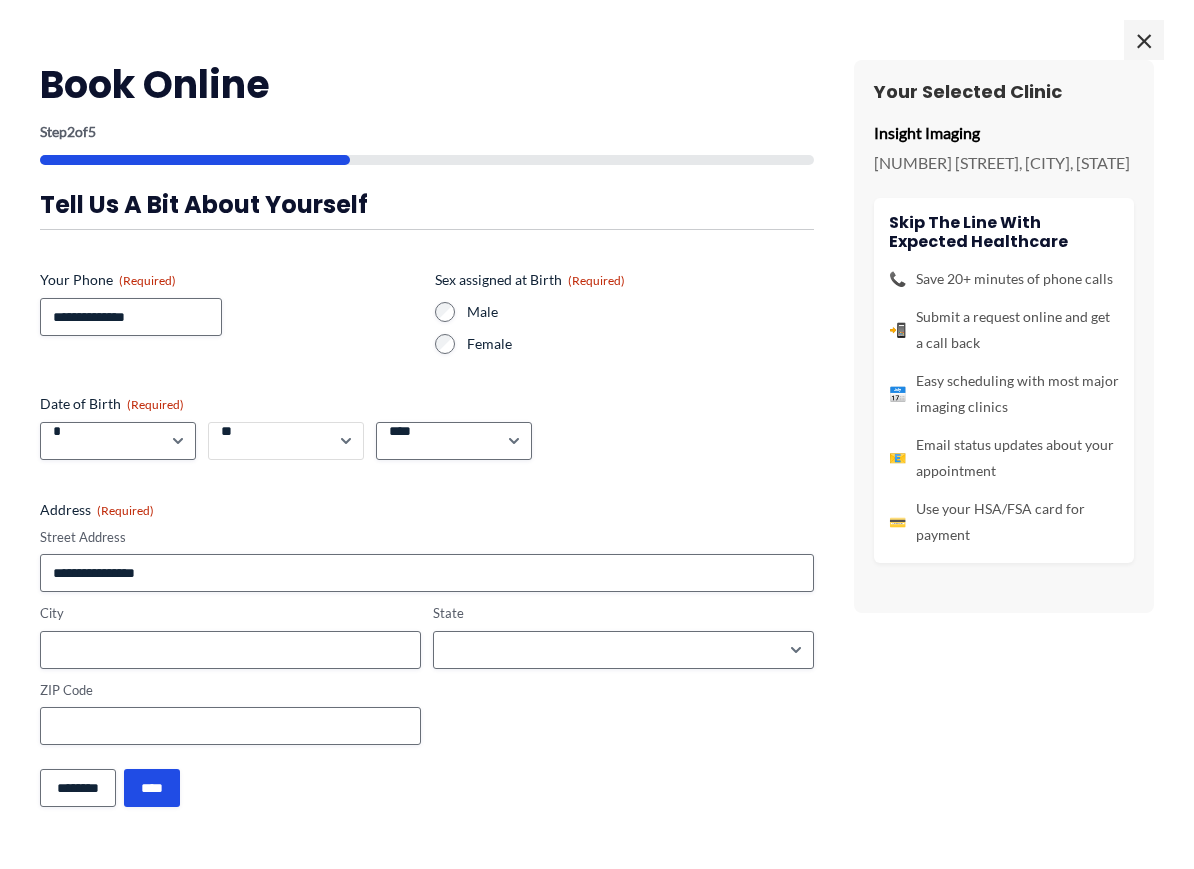 click on "*** * * * * * * * * * ** ** ** ** ** ** ** ** ** ** ** ** ** ** ** ** ** ** ** ** ** **" at bounding box center (286, 441) 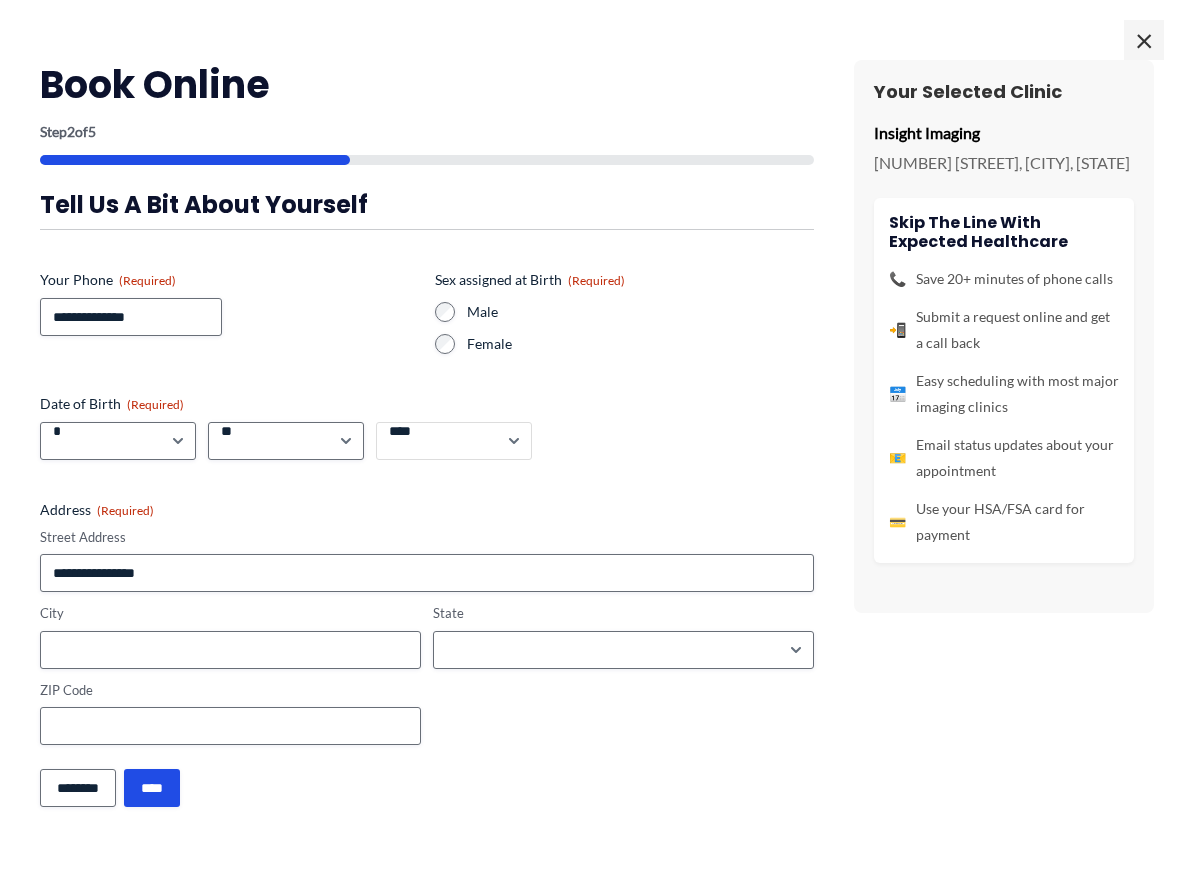 click on "**** **** **** **** **** **** **** **** **** **** **** **** **** **** **** **** **** **** **** **** **** **** **** **** **** **** **** **** **** **** **** **** **** **** **** **** **** **** **** **** **** **** **** **** **** **** **** **** **** **** **** **** **** **** **** **** **** **** **** **** **** **** **** **** **** **** **** **** **** **** **** **** **** **** **** **** **** **** **** **** **** **** **** **** **** **** **** **** **** **** **** **** **** **** **** **** **** **** **** **** **** **** **** **** **** **** **** ****" at bounding box center [454, 441] 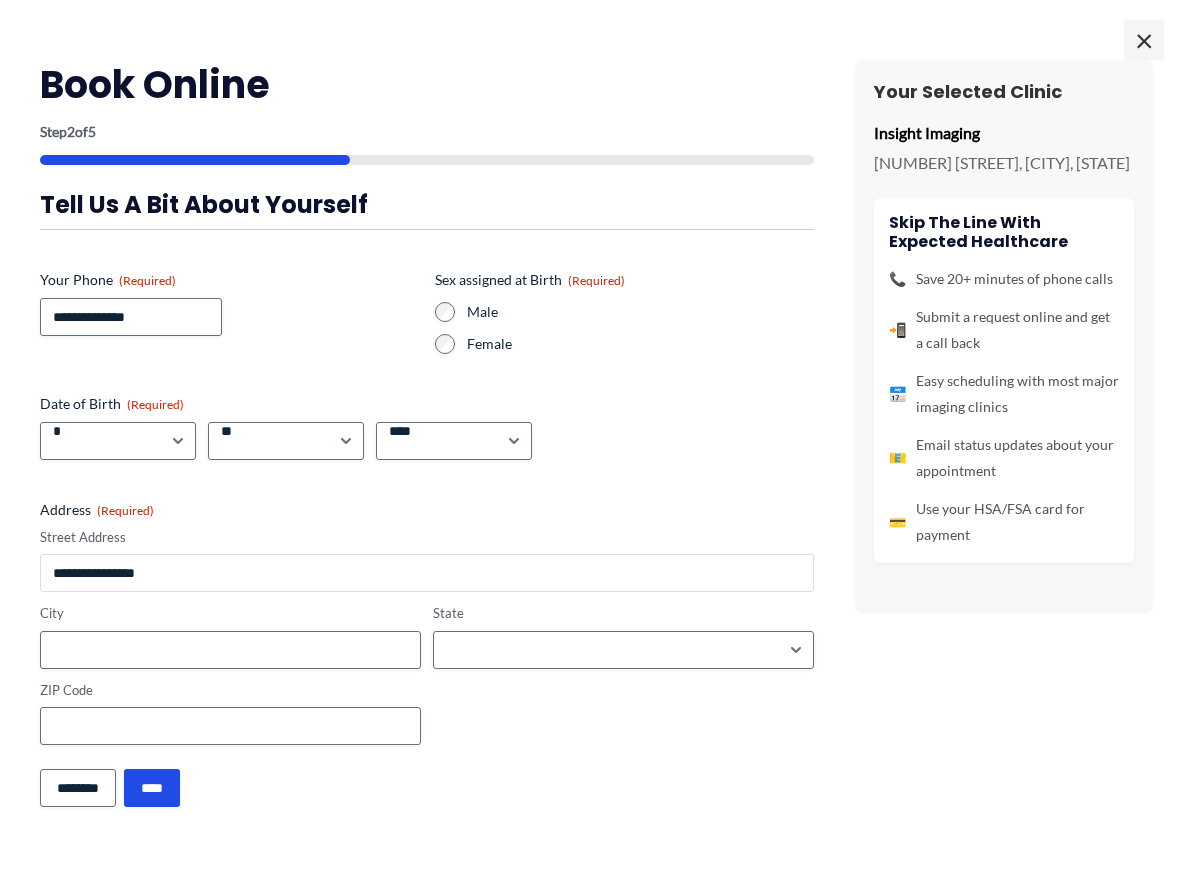 click on "Street Address" at bounding box center [427, 573] 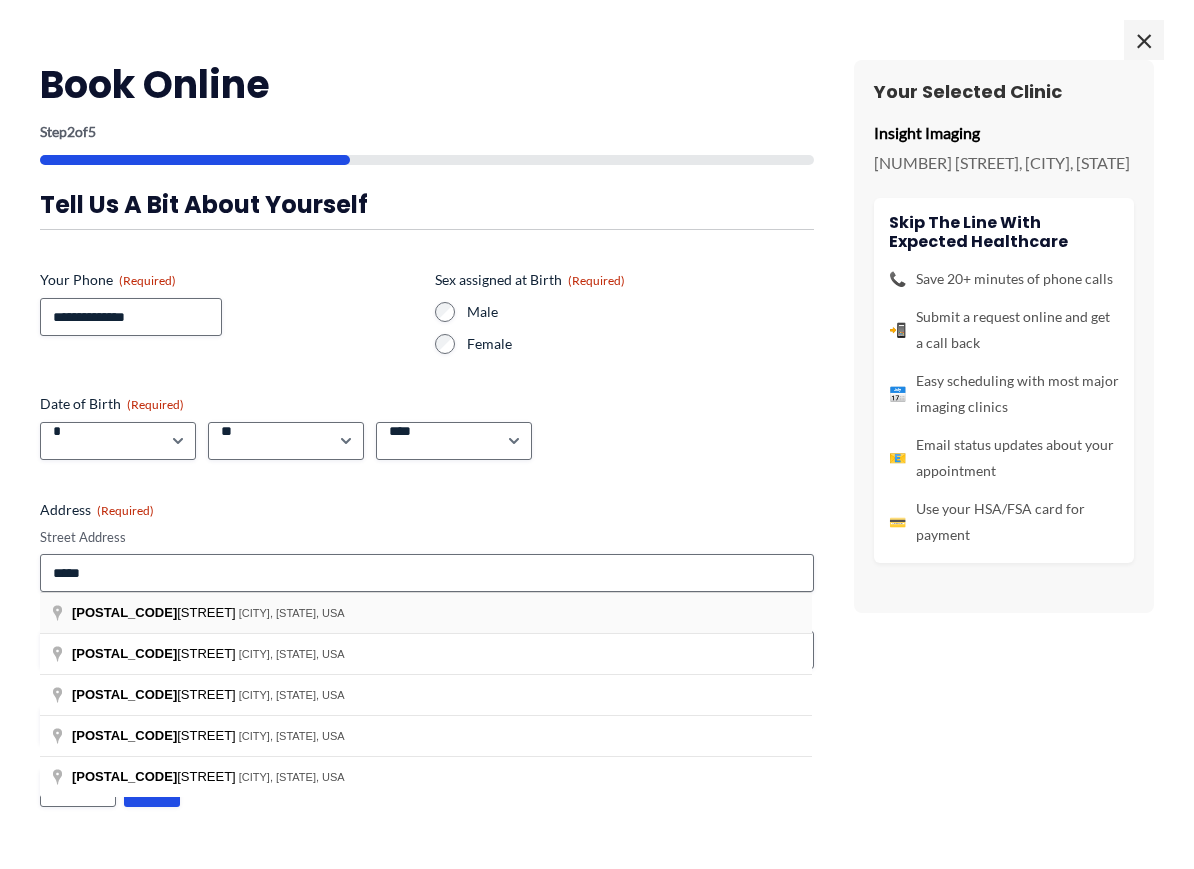type on "**********" 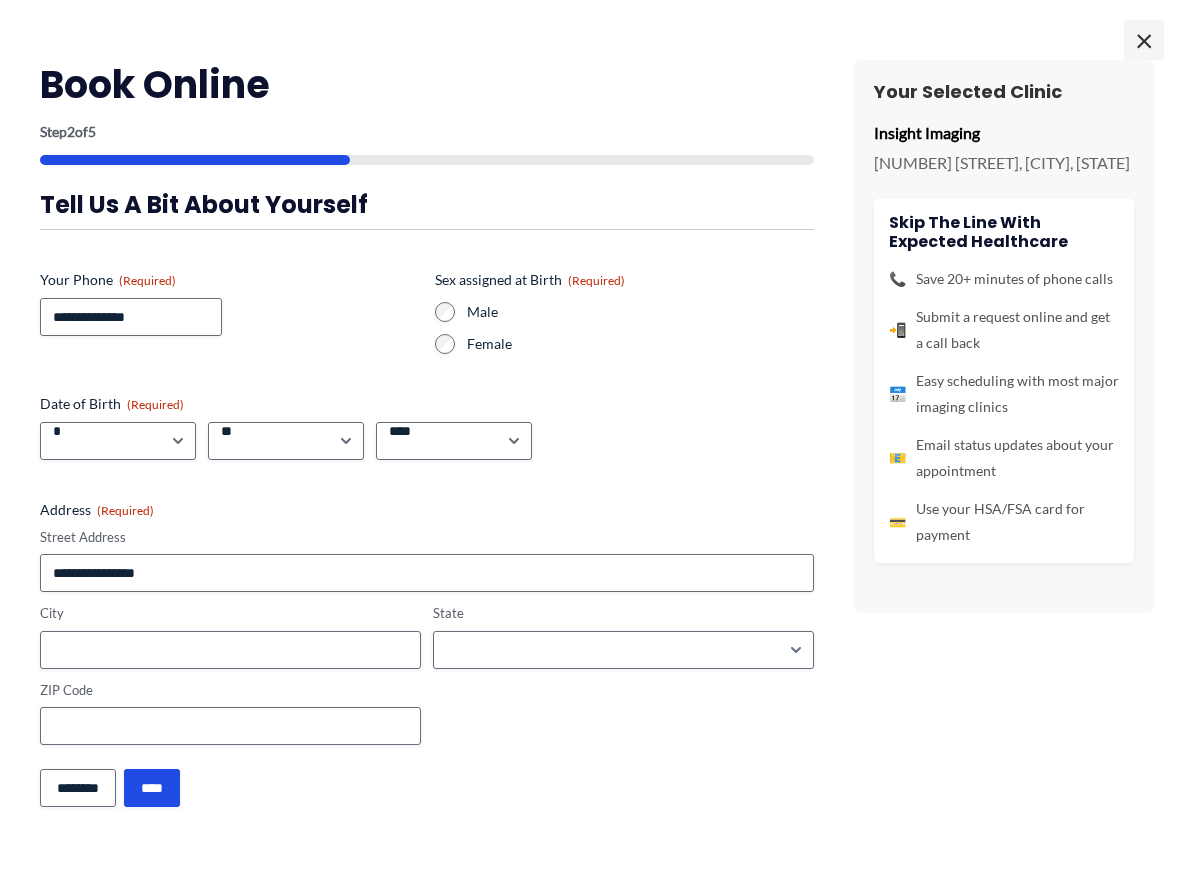 type on "**********" 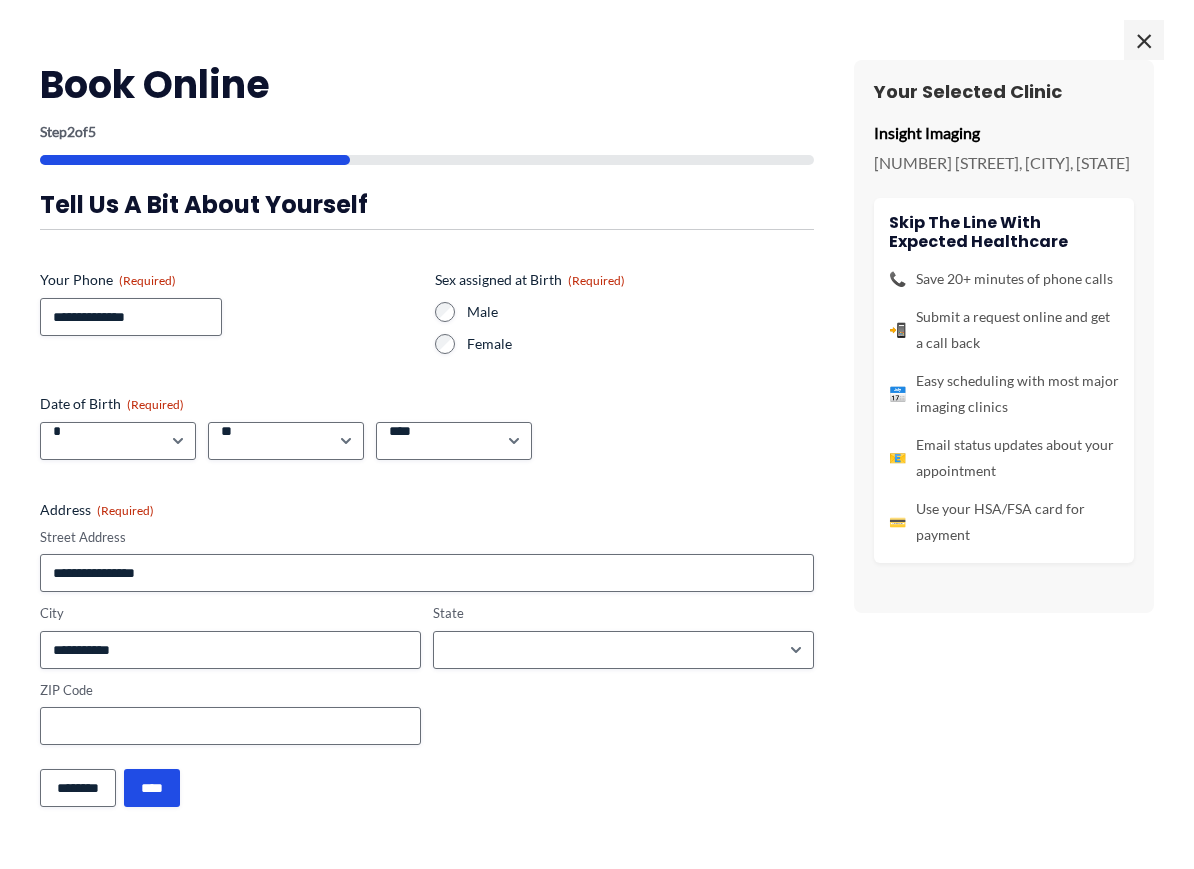 select on "**********" 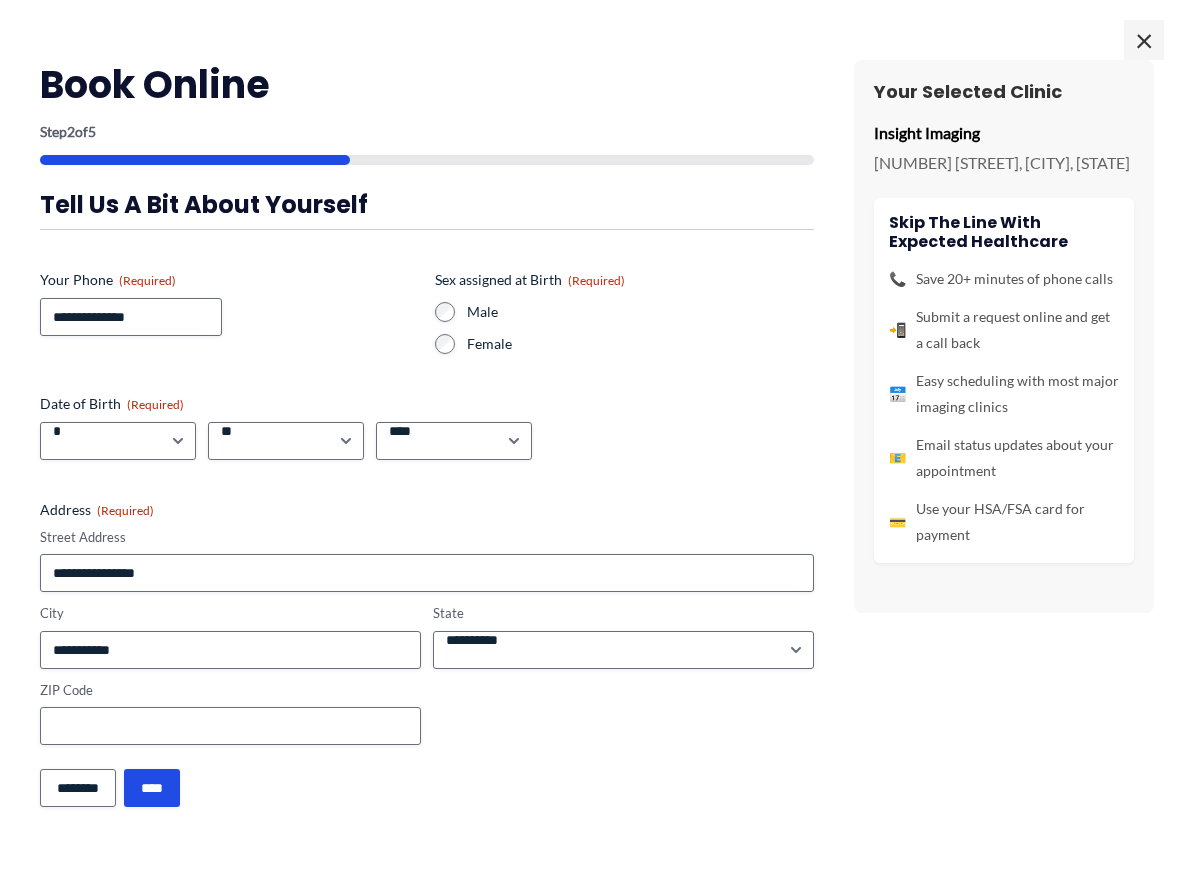 type on "**********" 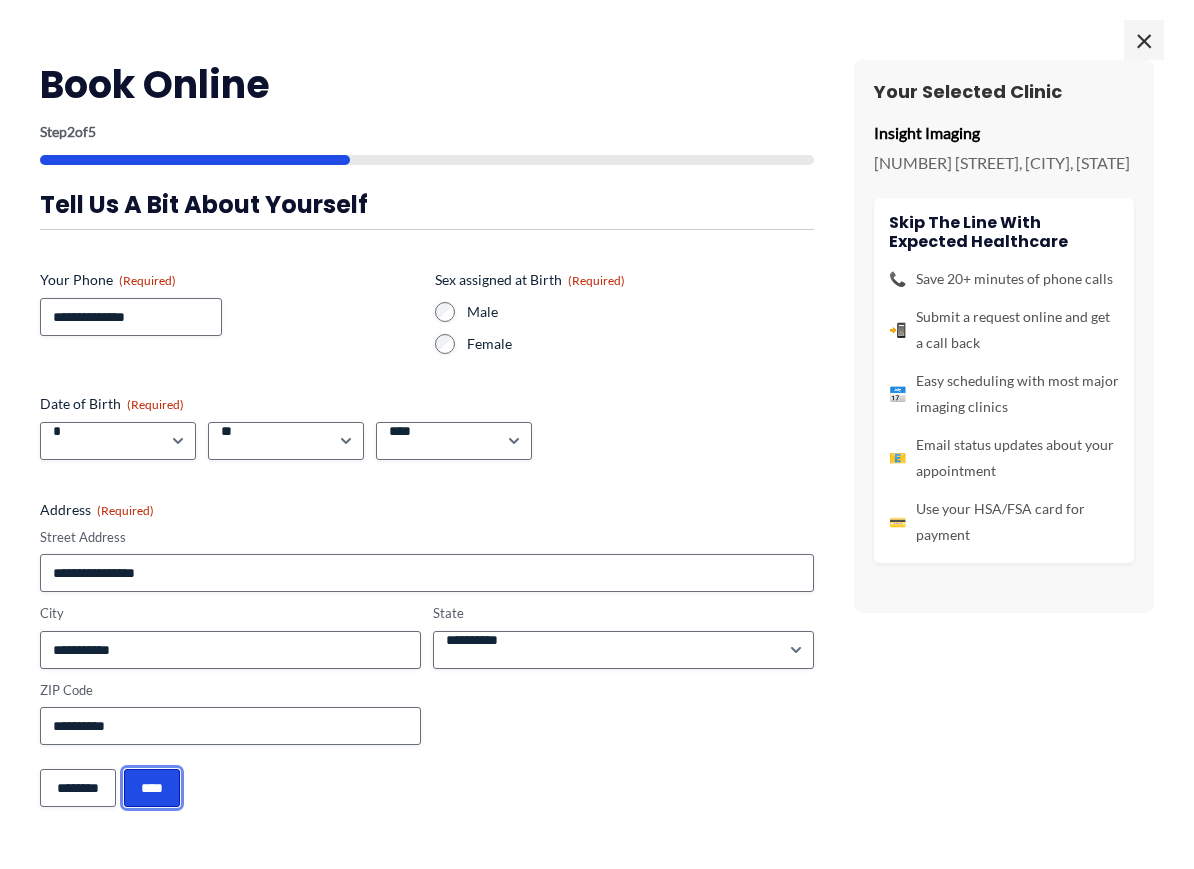 click on "****" at bounding box center (152, 788) 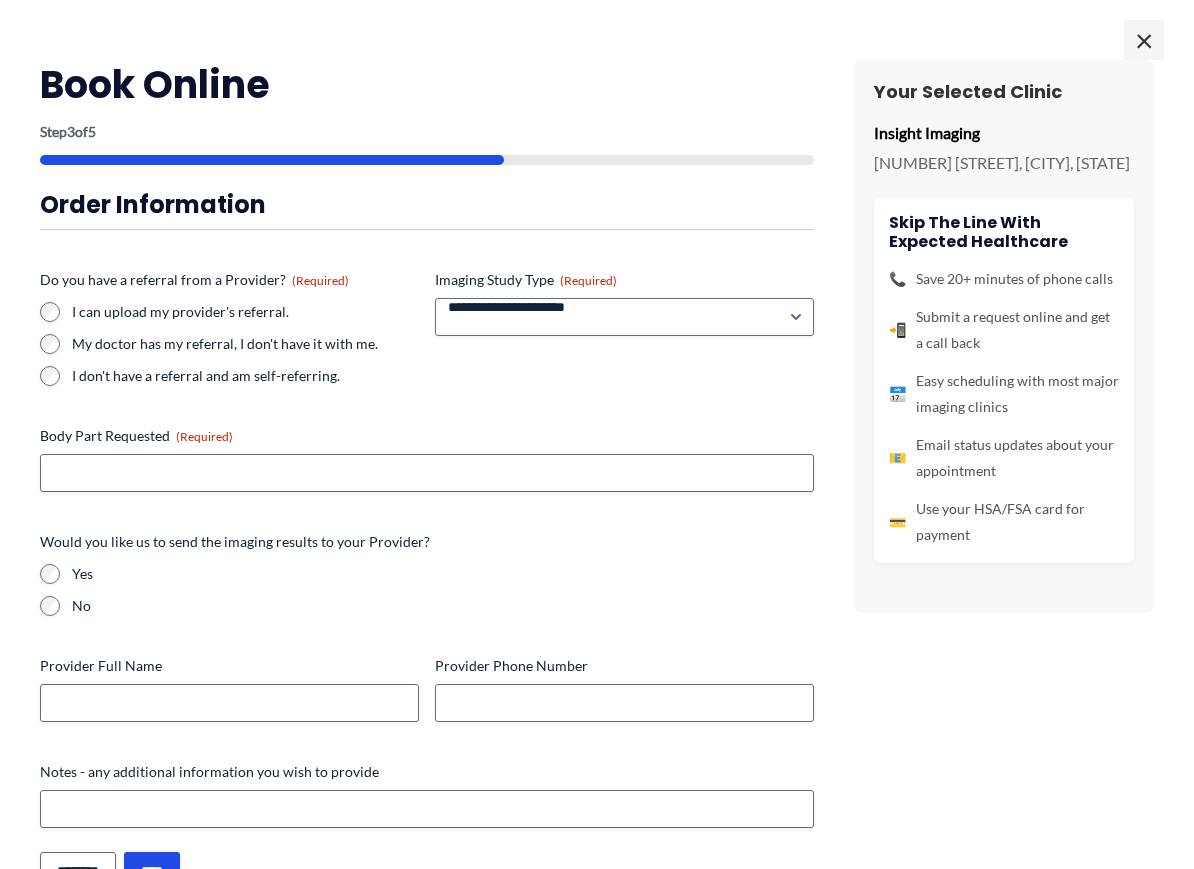 scroll, scrollTop: 0, scrollLeft: 0, axis: both 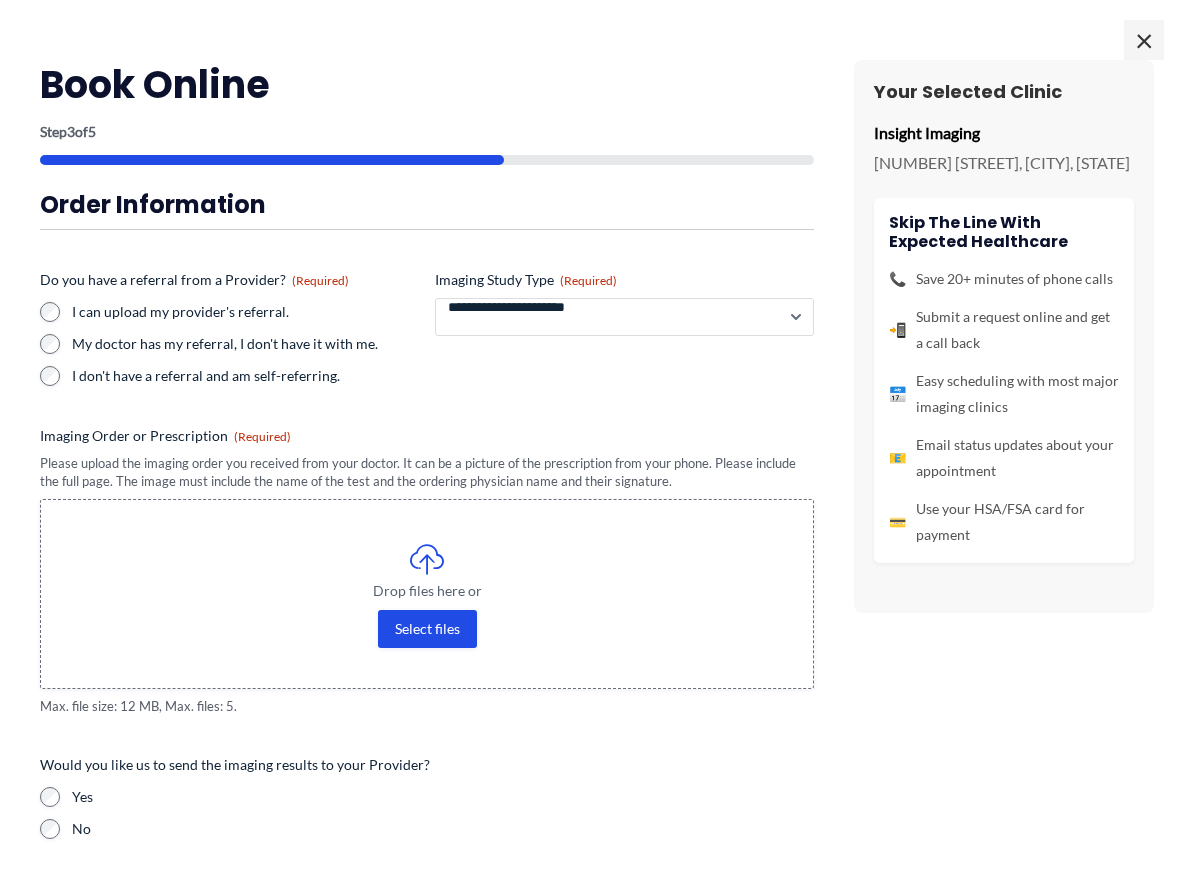 click on "**********" at bounding box center [624, 317] 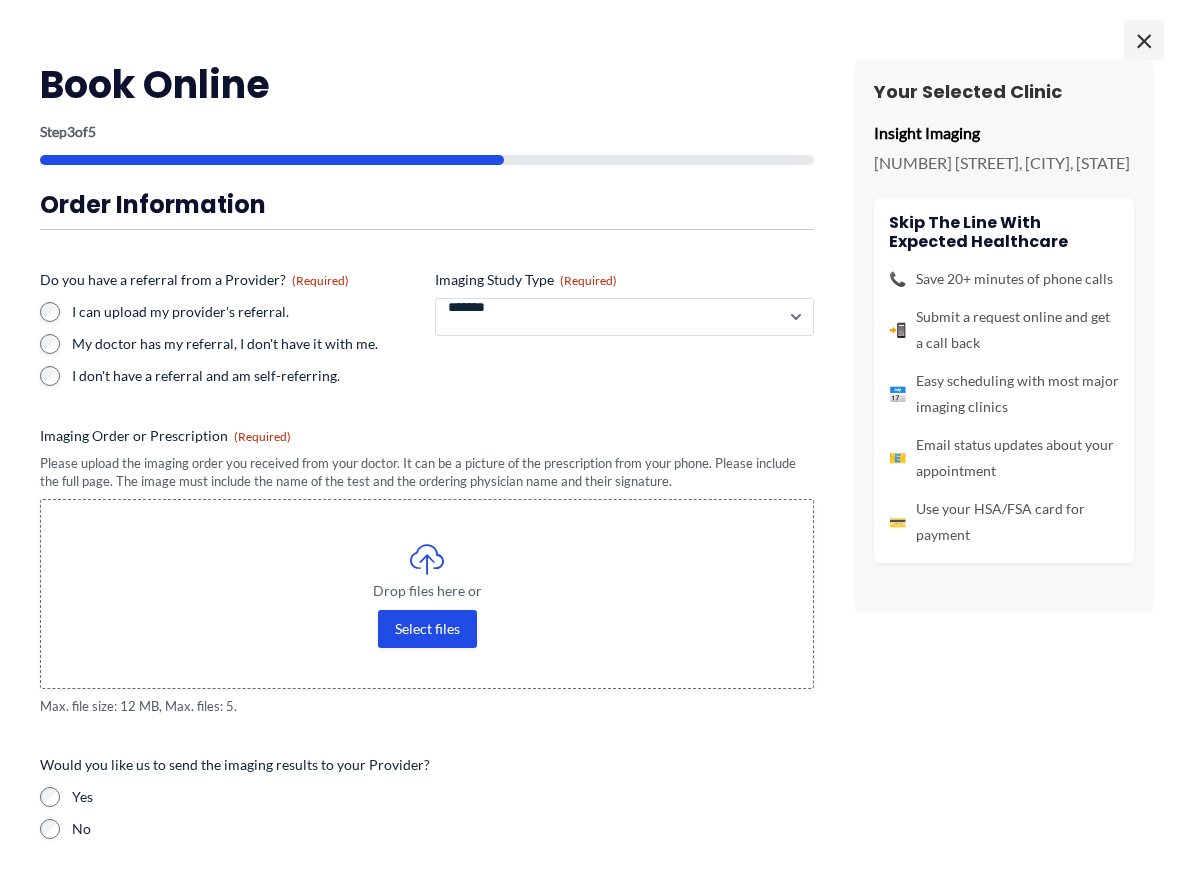 click on "**********" at bounding box center [624, 317] 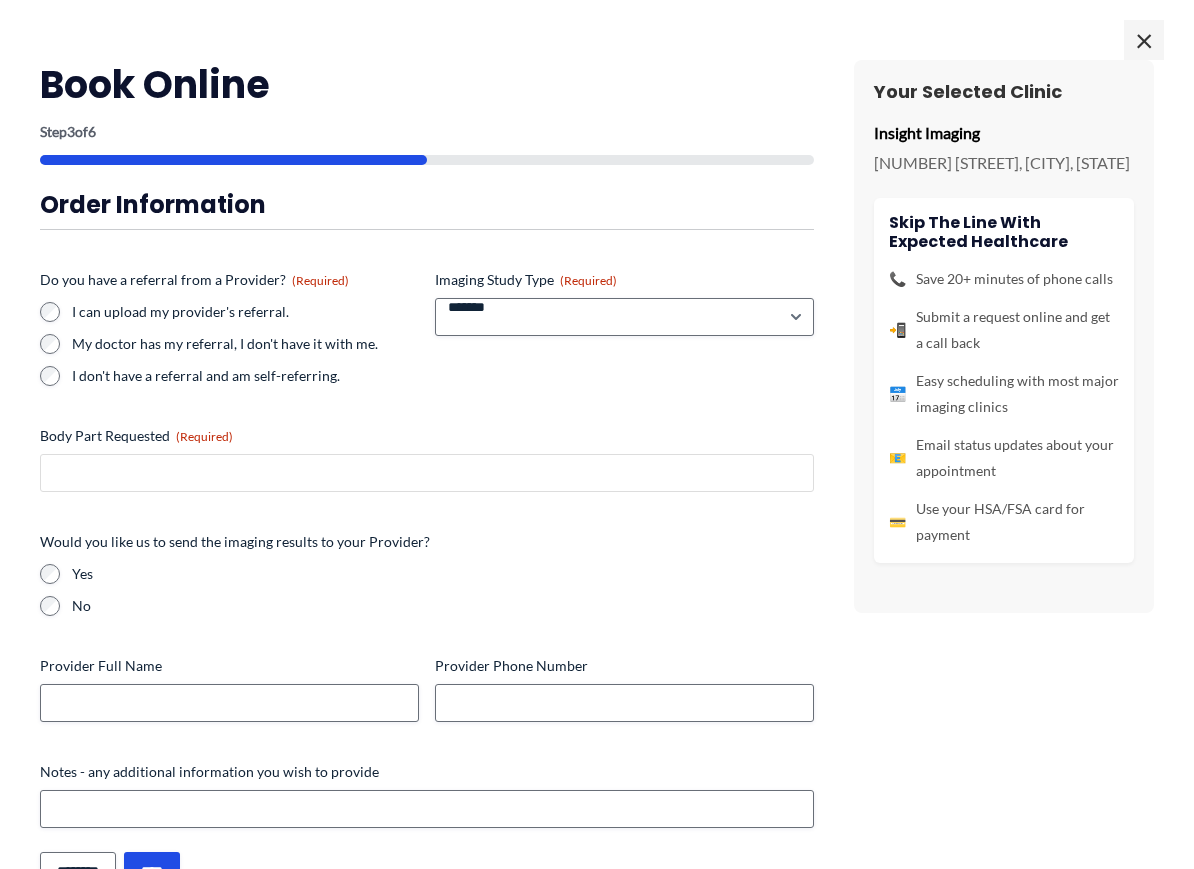 click on "Body Part Requested (Required)" at bounding box center [427, 473] 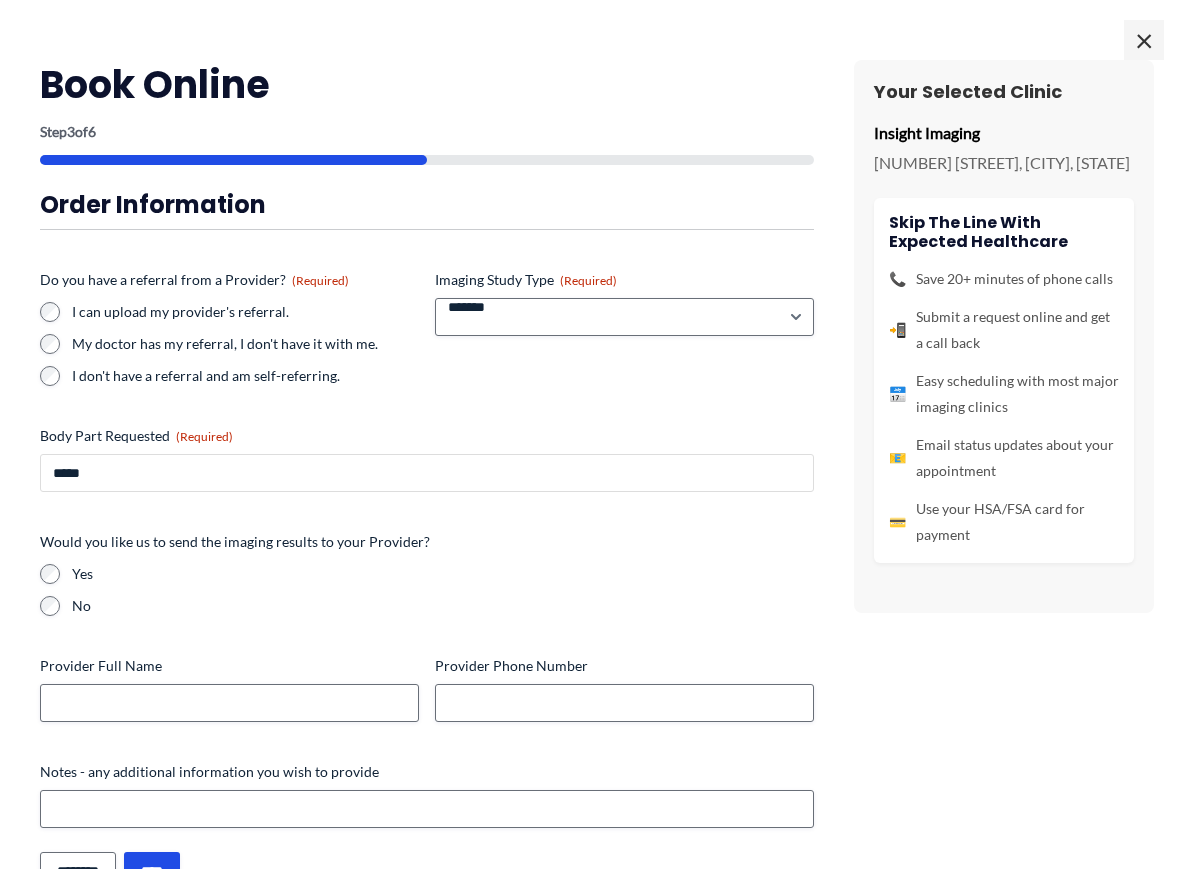 type on "*****" 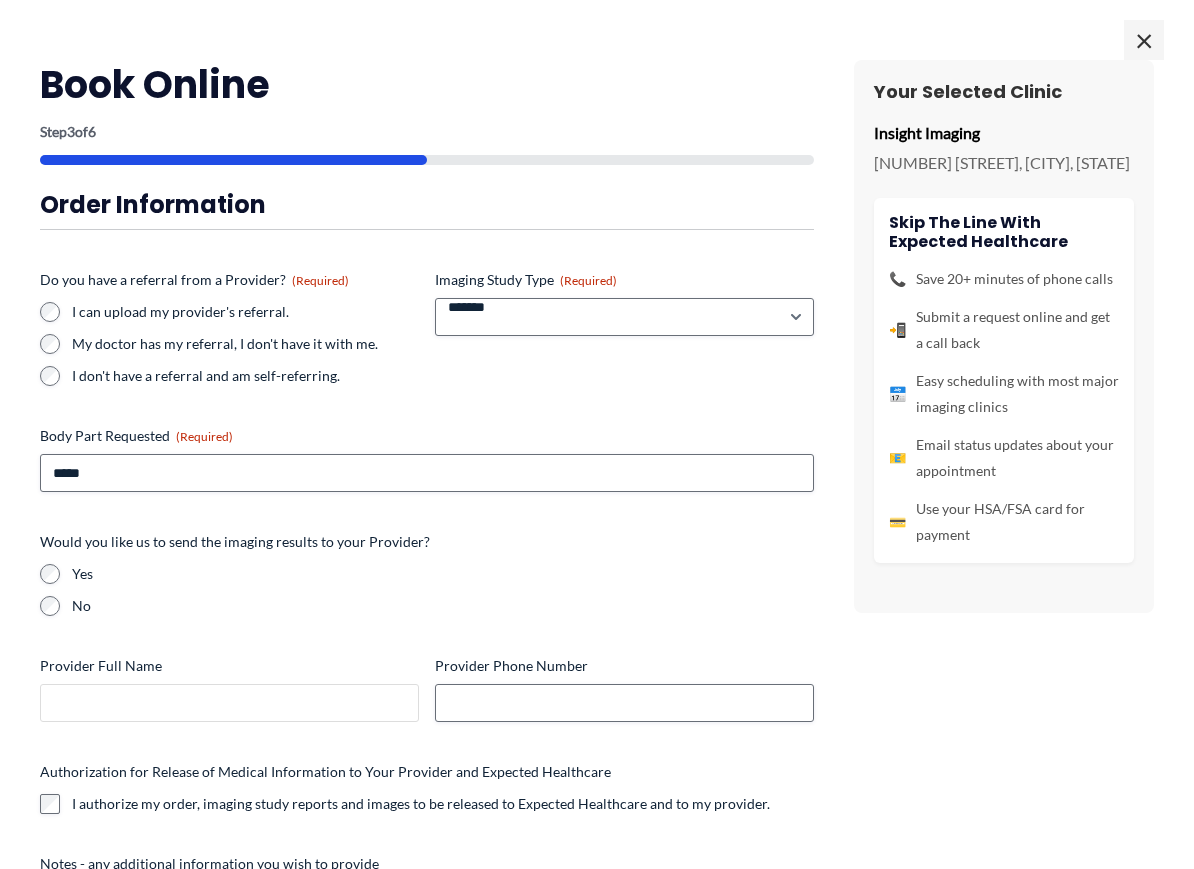 click on "Provider Full Name" at bounding box center [229, 703] 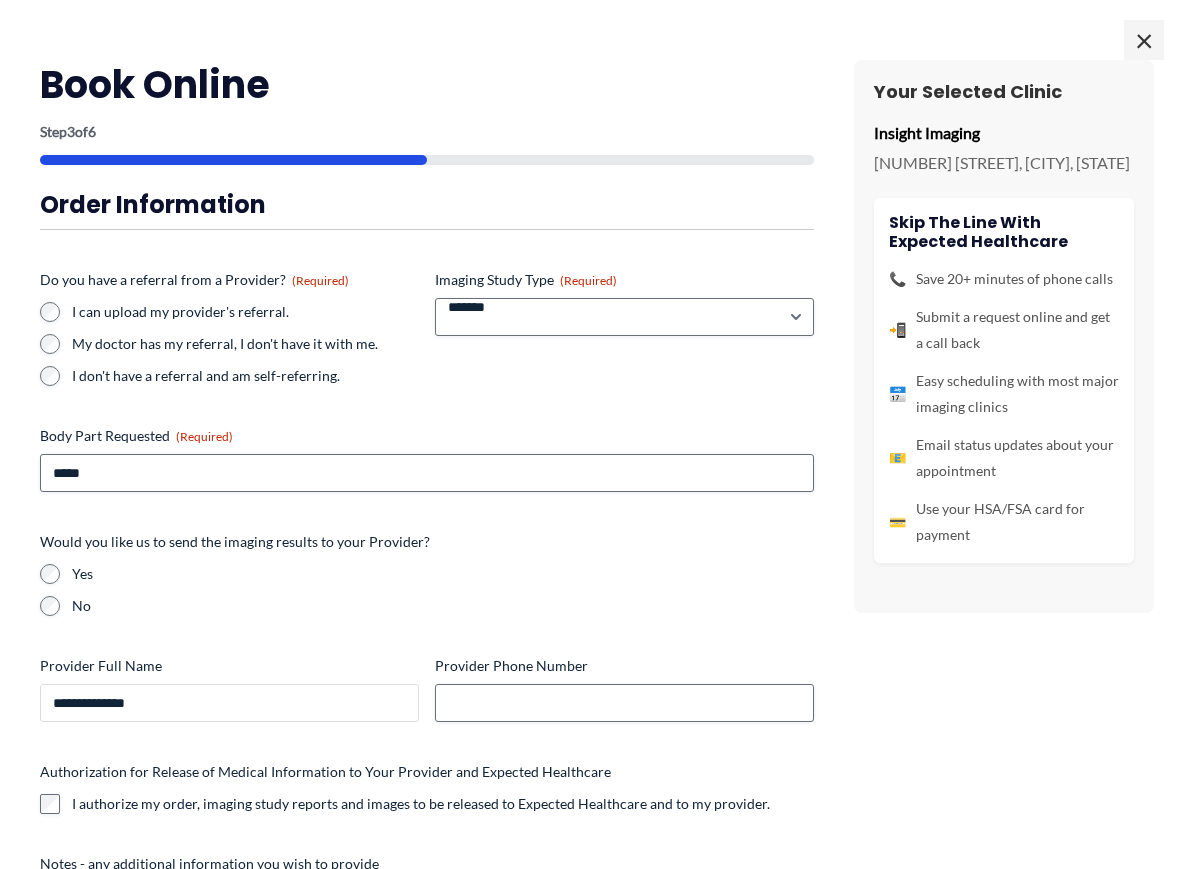 type on "**********" 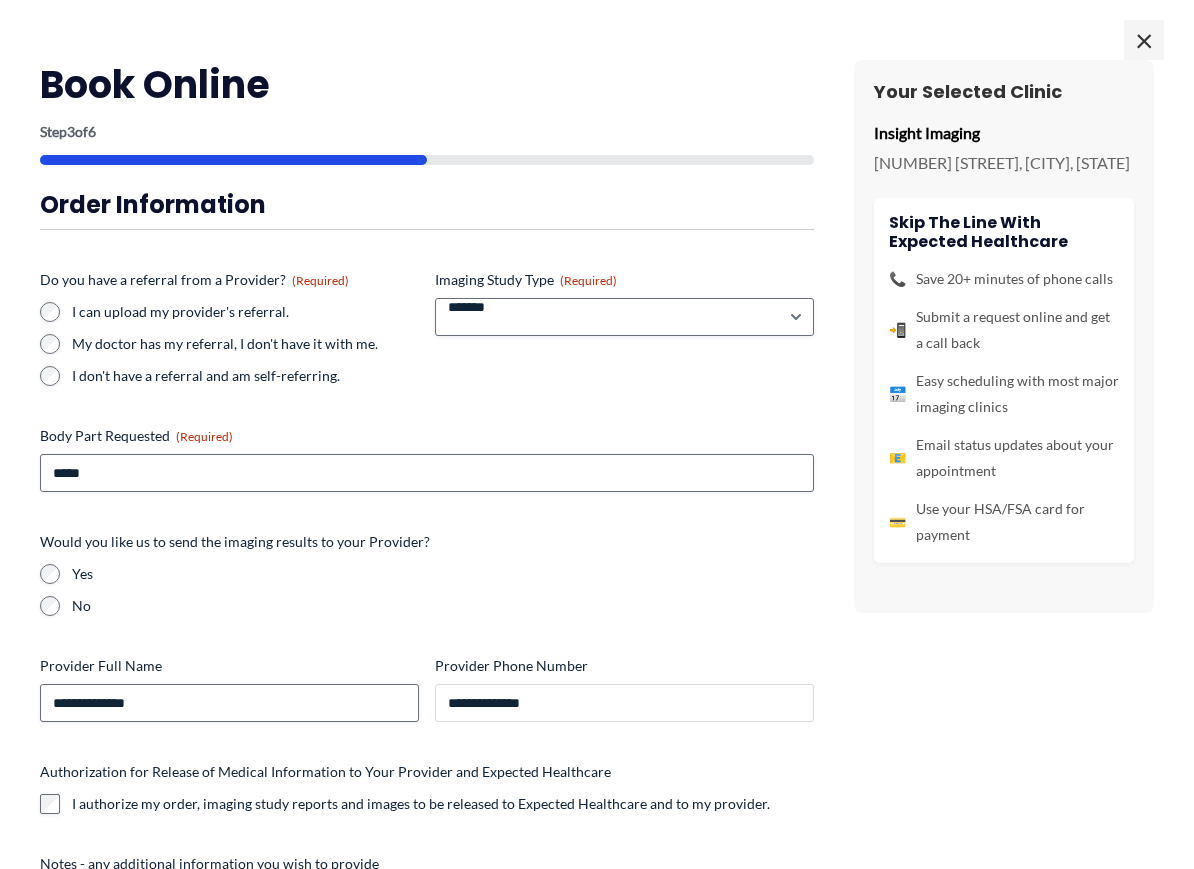click on "**********" at bounding box center (624, 703) 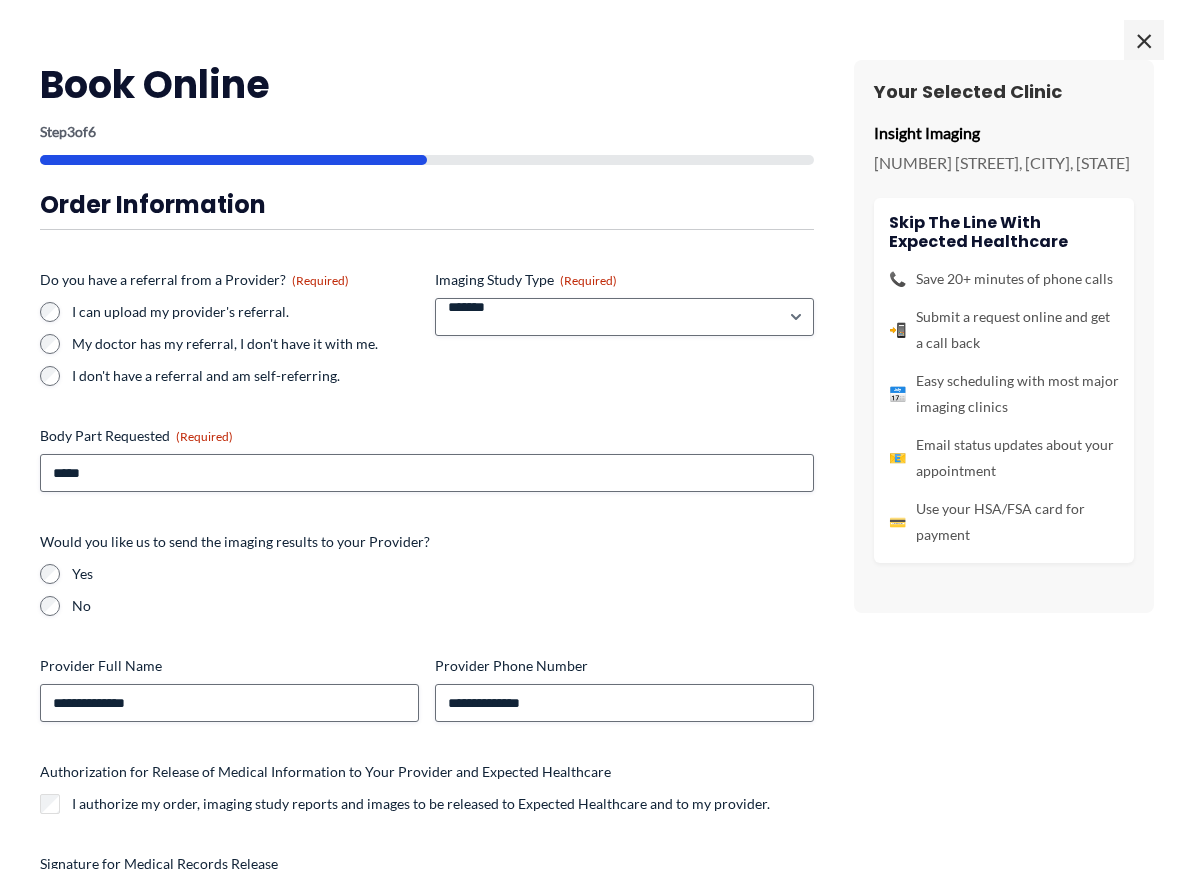 scroll, scrollTop: 640, scrollLeft: 0, axis: vertical 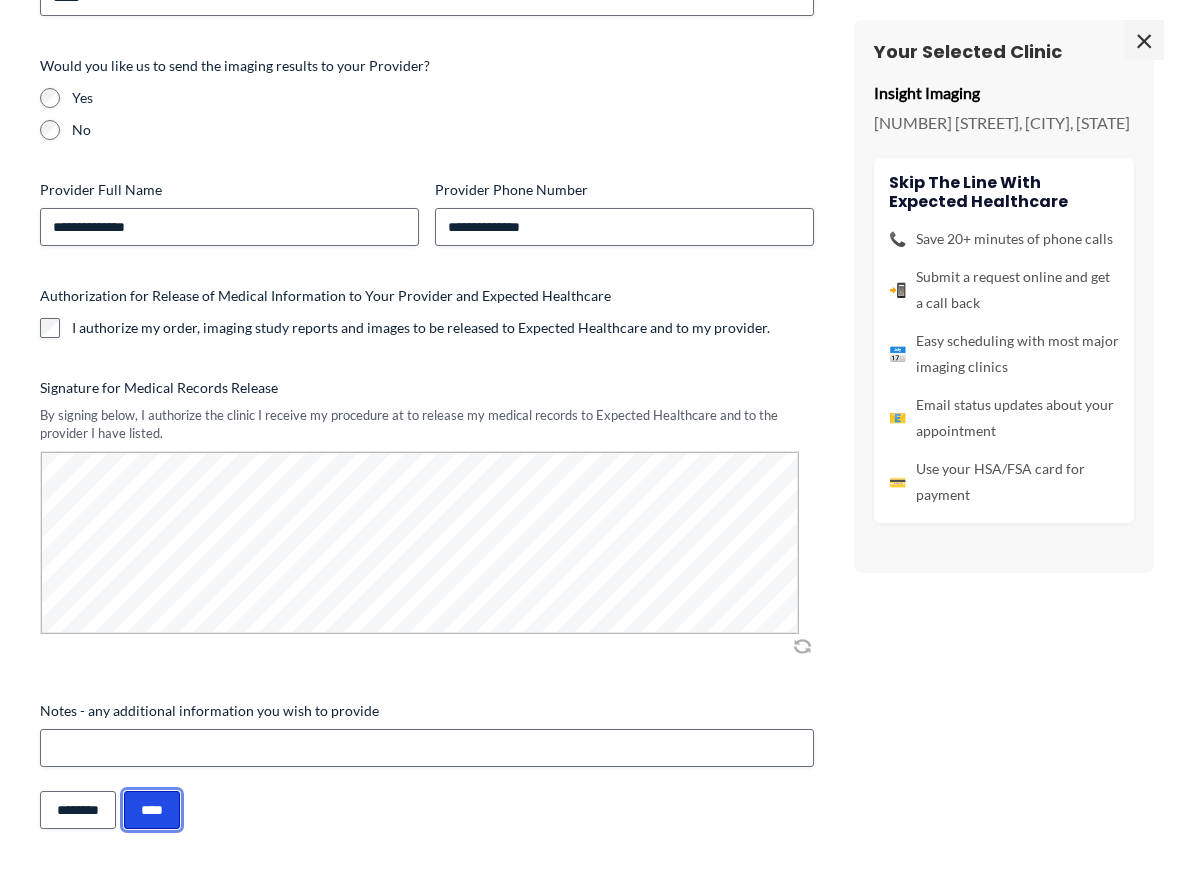 click on "****" at bounding box center [152, 810] 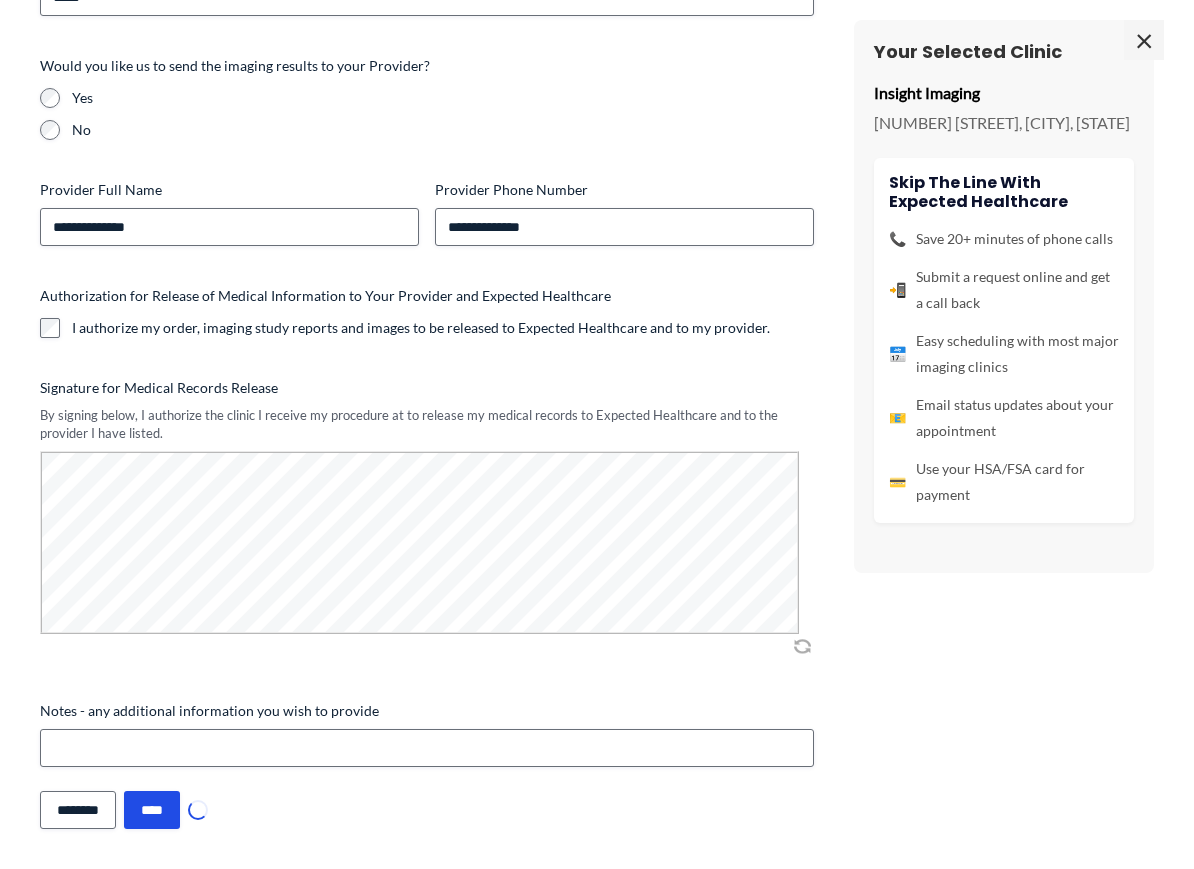 scroll, scrollTop: 0, scrollLeft: 0, axis: both 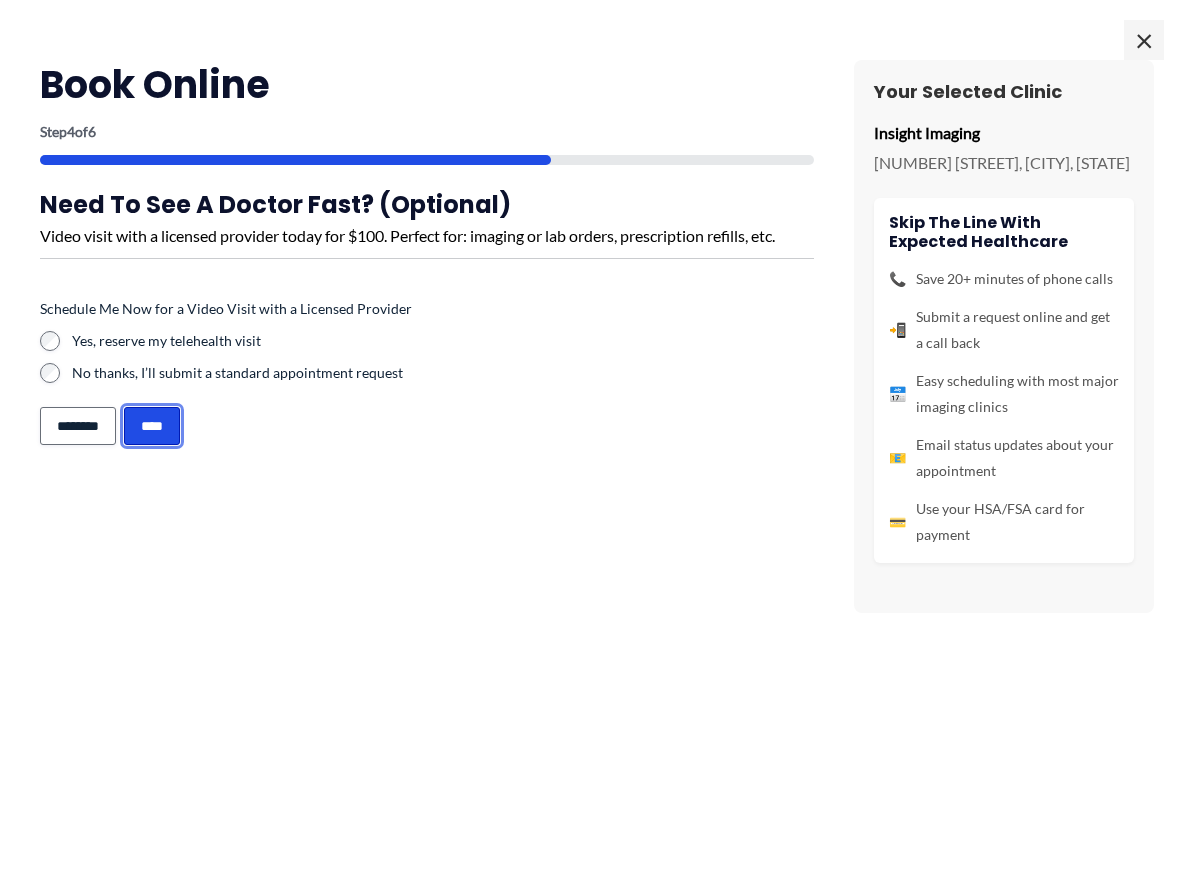 click on "****" at bounding box center [152, 426] 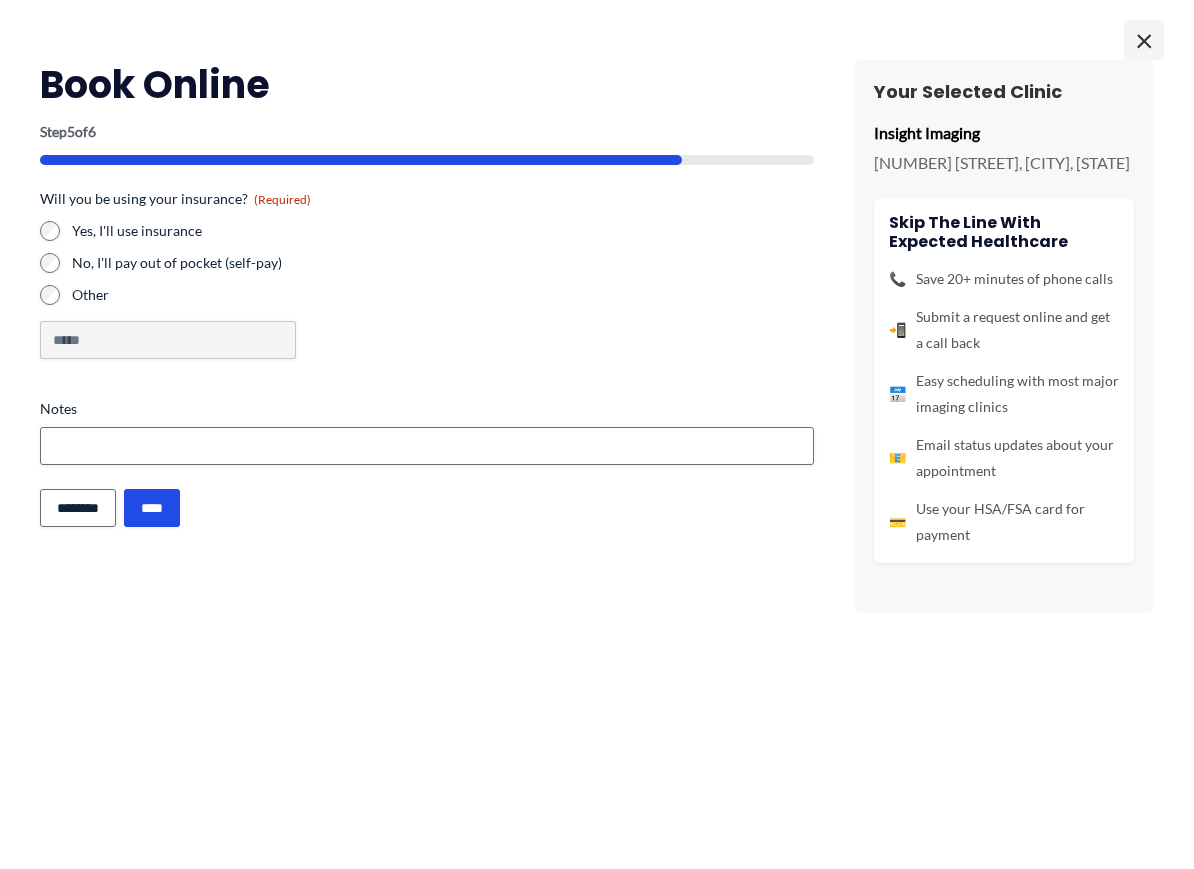 scroll, scrollTop: 0, scrollLeft: 0, axis: both 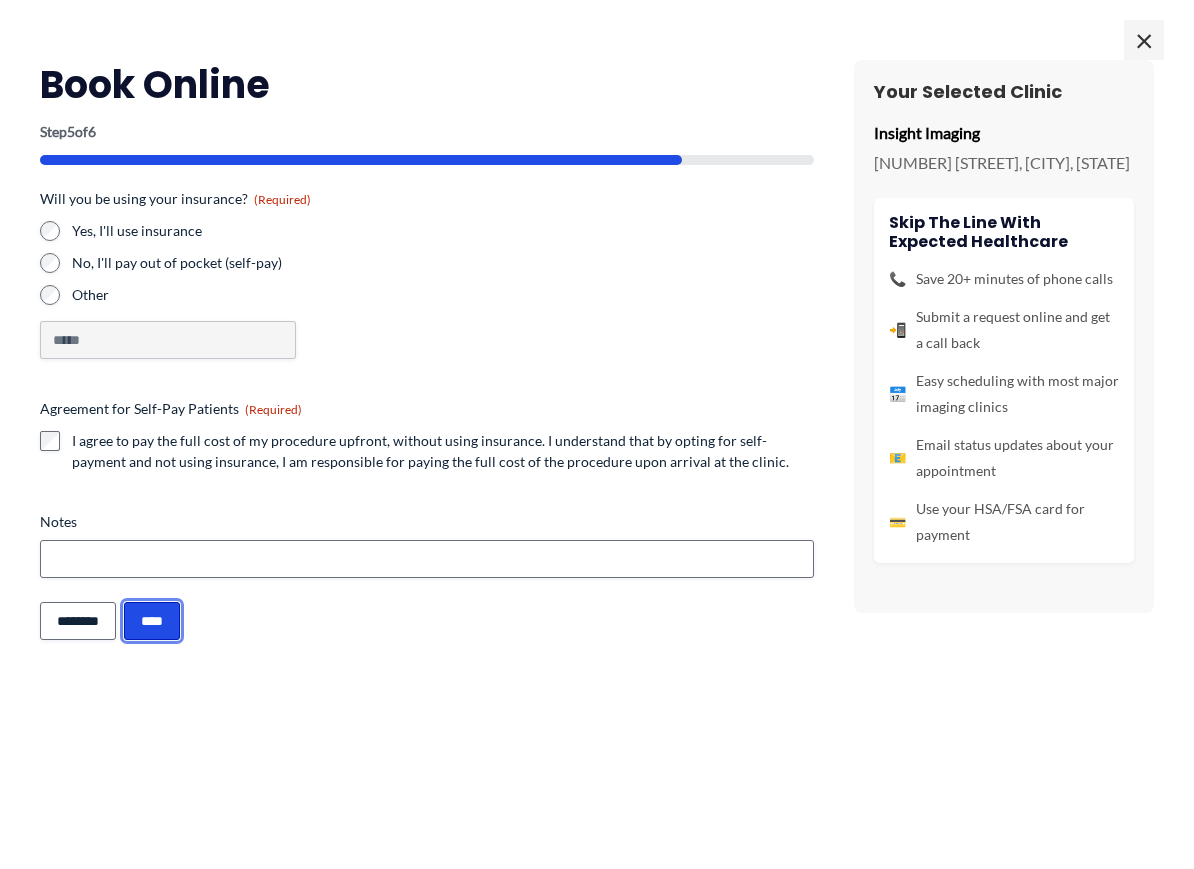 click on "****" at bounding box center [152, 621] 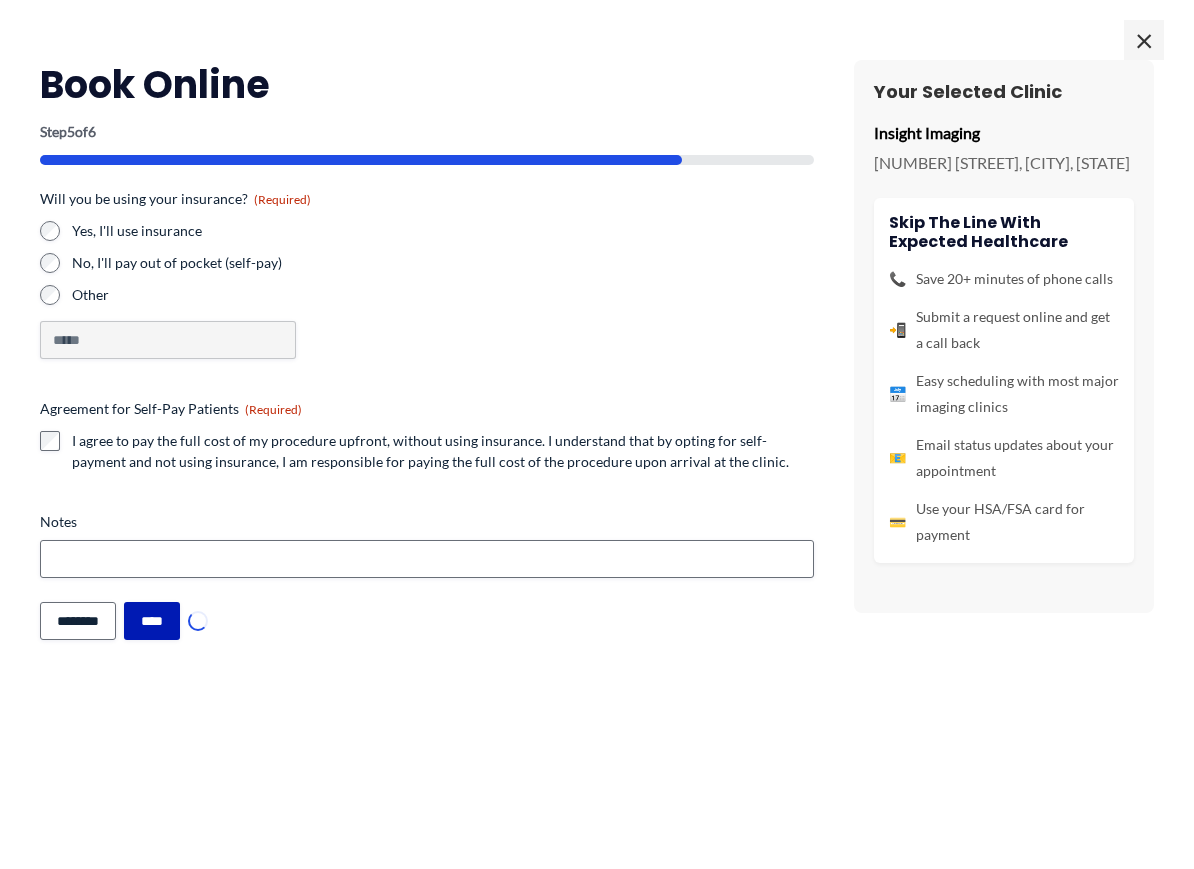 scroll, scrollTop: 0, scrollLeft: 0, axis: both 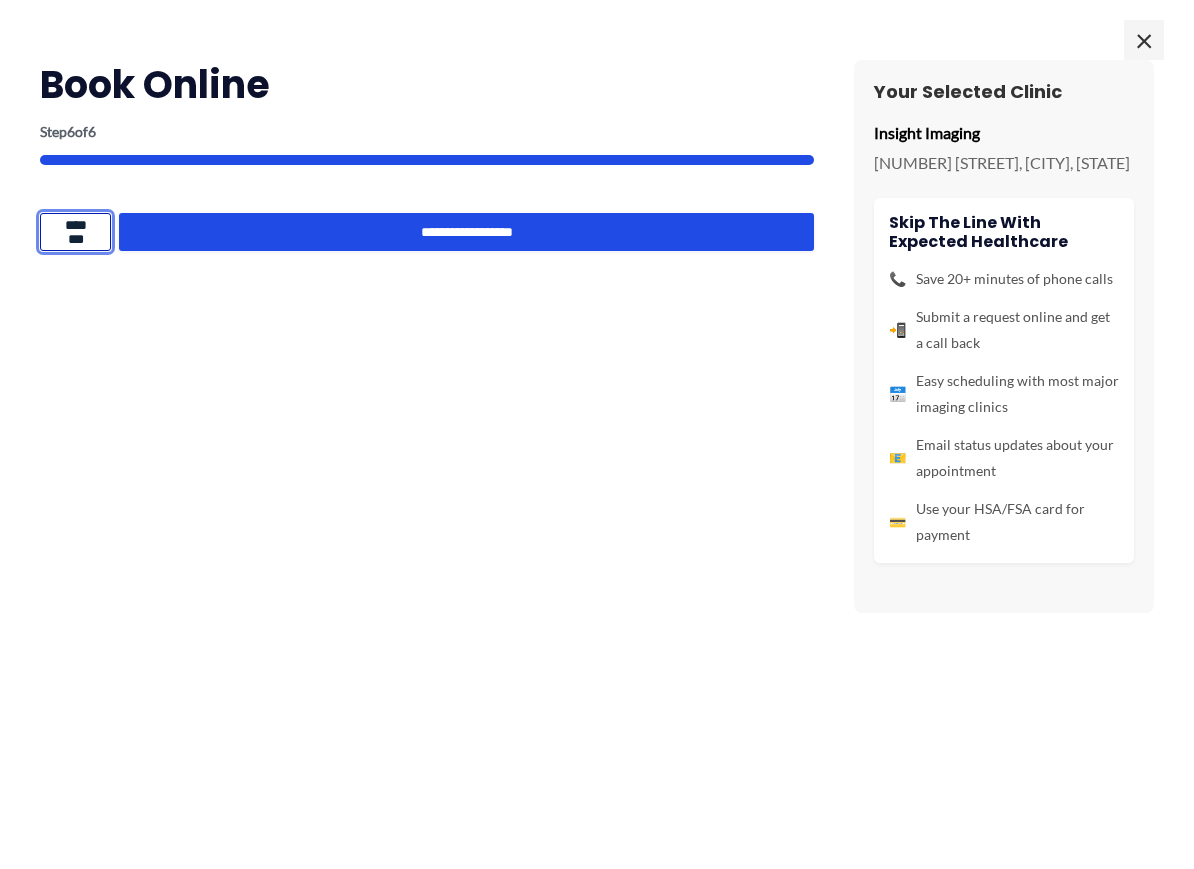 click on "********" at bounding box center (75, 232) 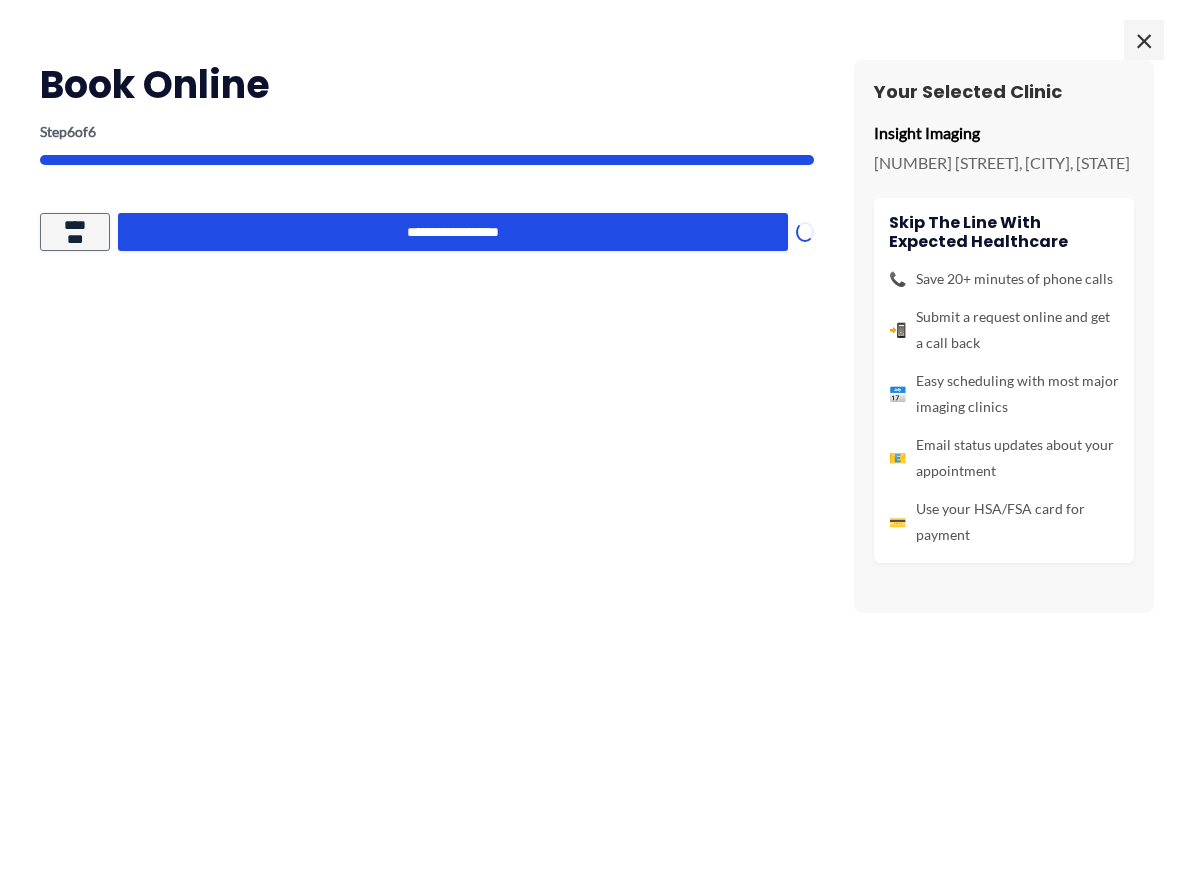 scroll, scrollTop: 0, scrollLeft: 0, axis: both 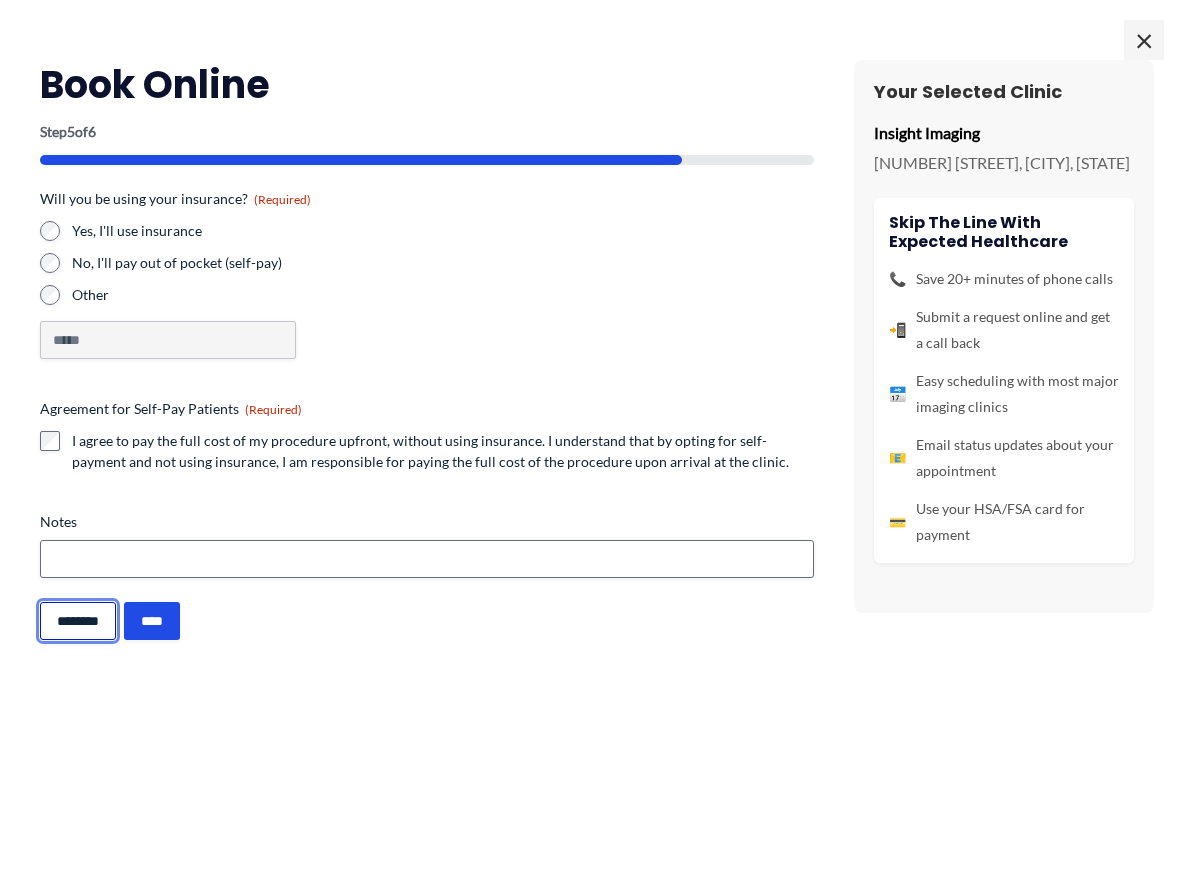 click on "********" at bounding box center [78, 621] 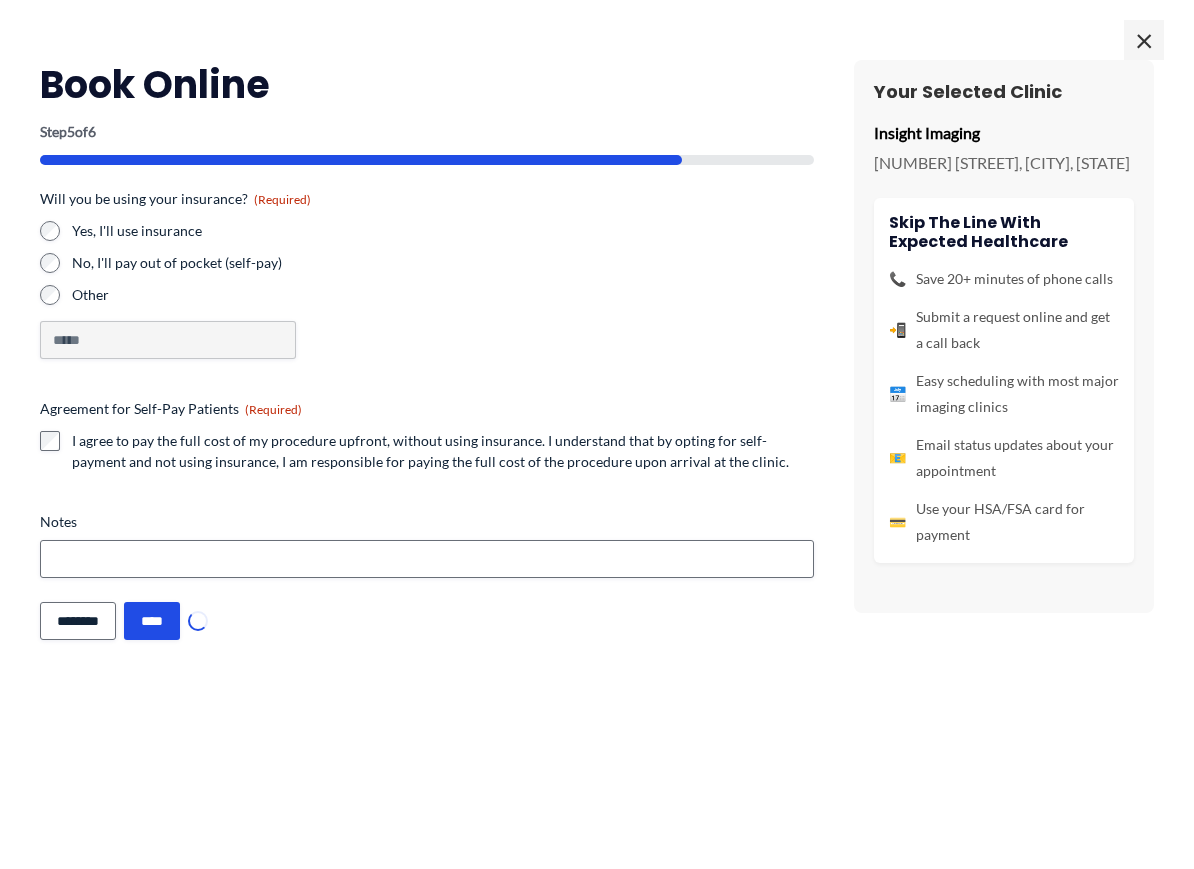 scroll, scrollTop: 0, scrollLeft: 0, axis: both 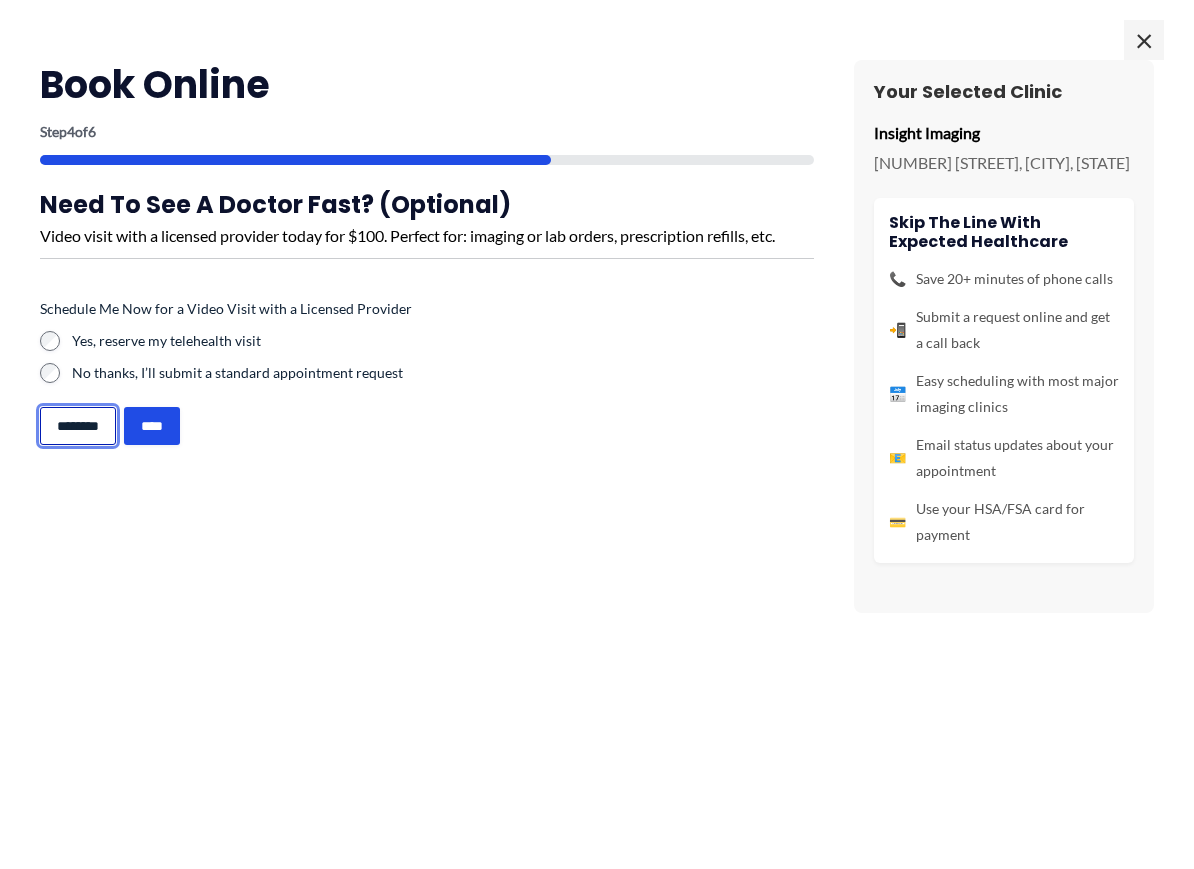 click on "********" at bounding box center [78, 426] 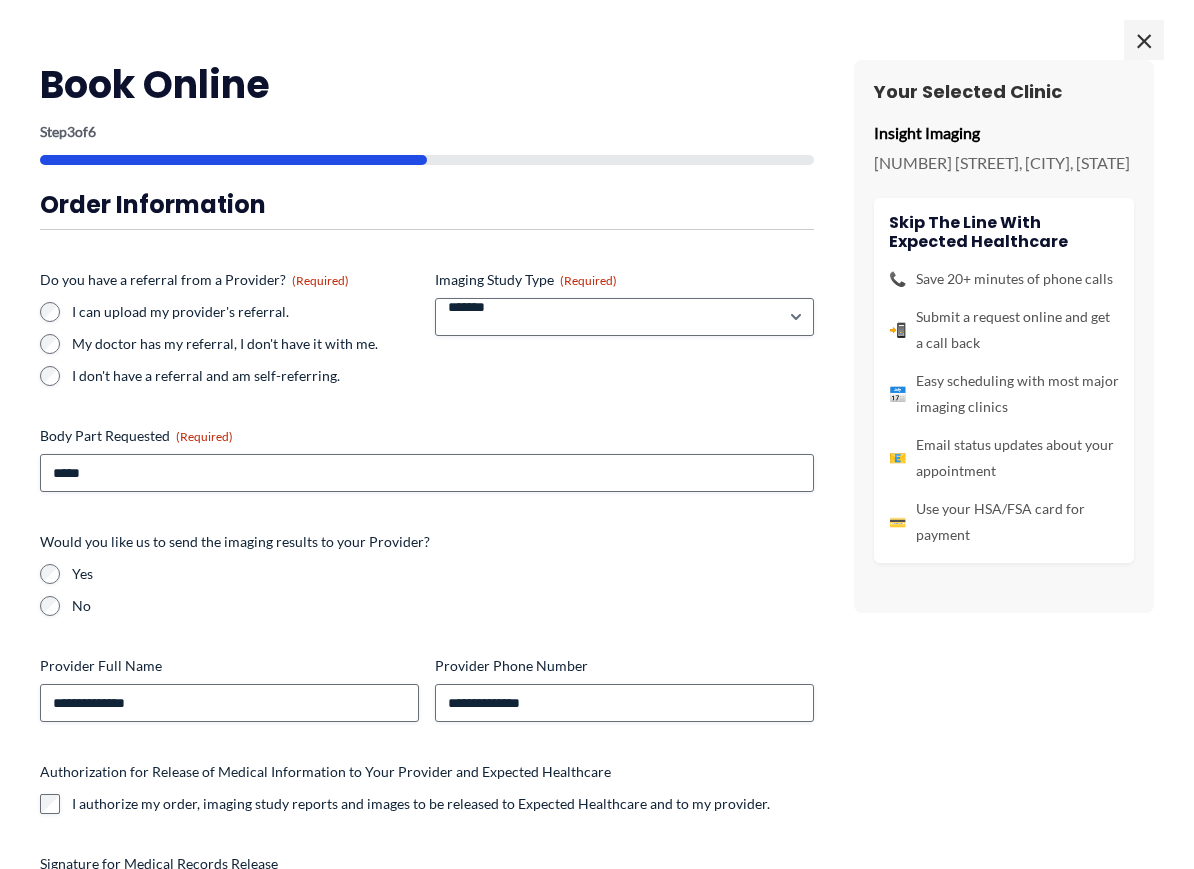 scroll, scrollTop: 0, scrollLeft: 0, axis: both 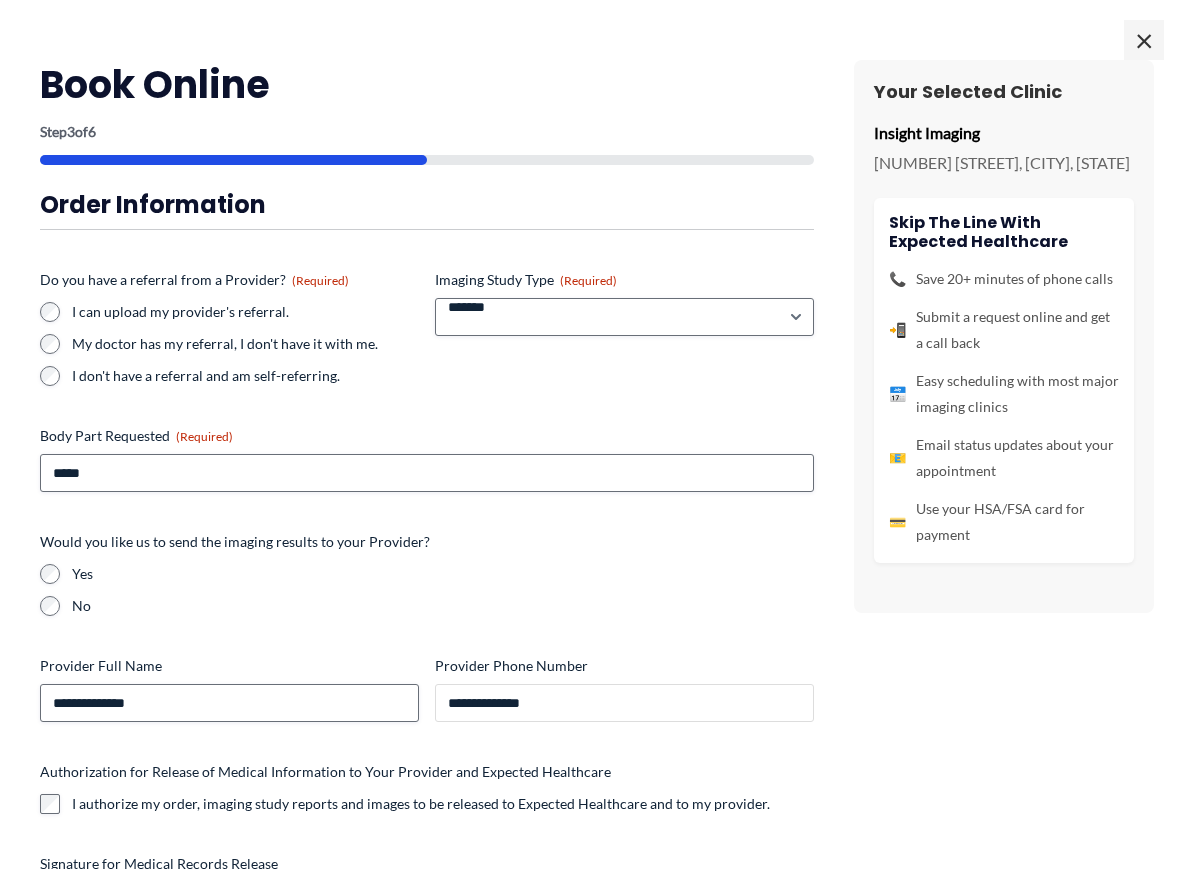 type on "**********" 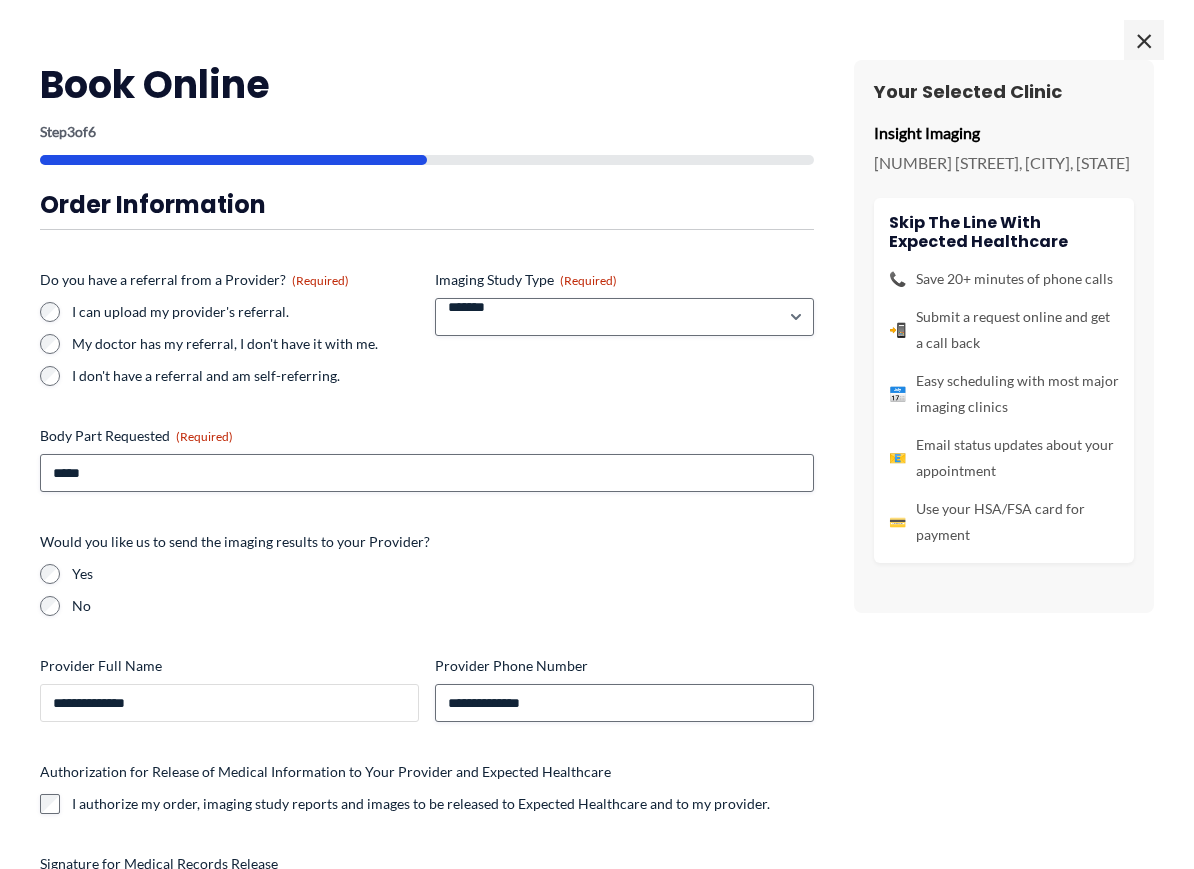 type 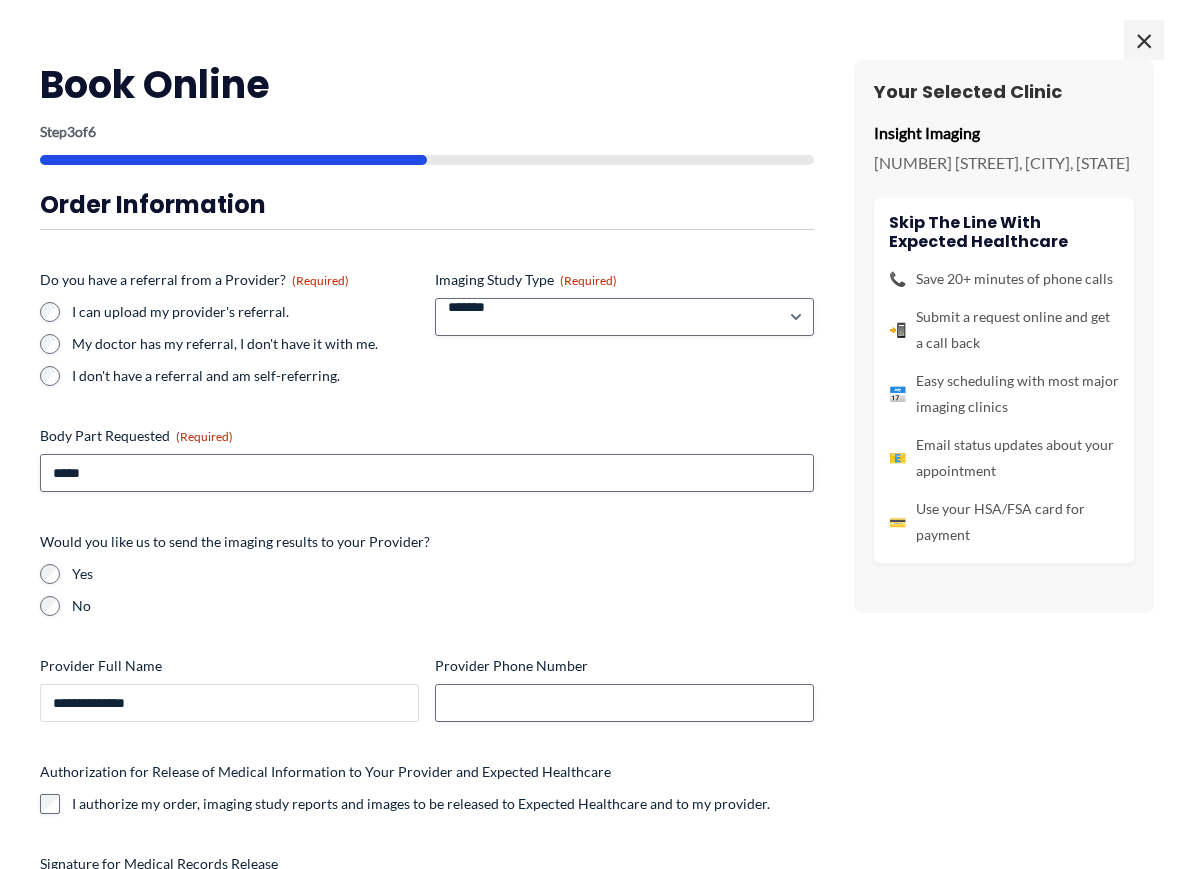 drag, startPoint x: 169, startPoint y: 705, endPoint x: 21, endPoint y: 703, distance: 148.01352 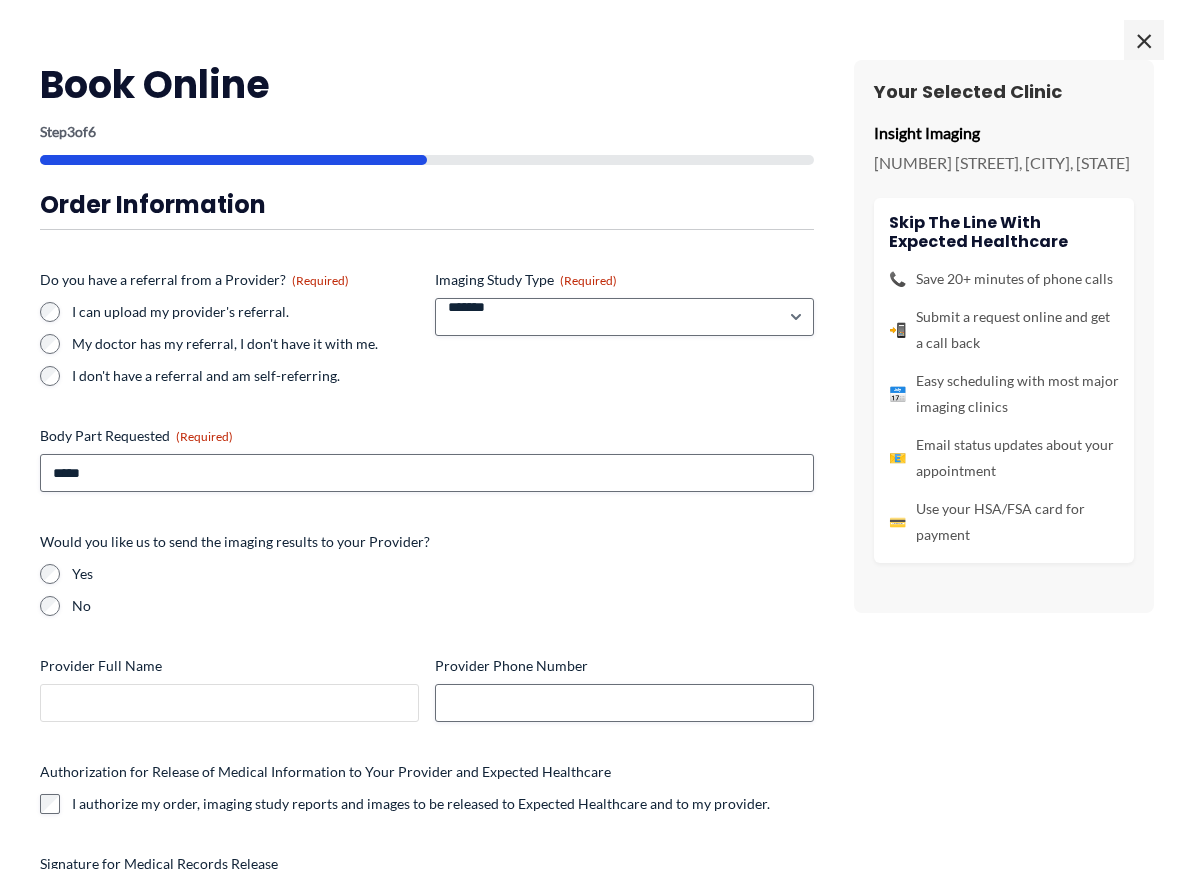 type 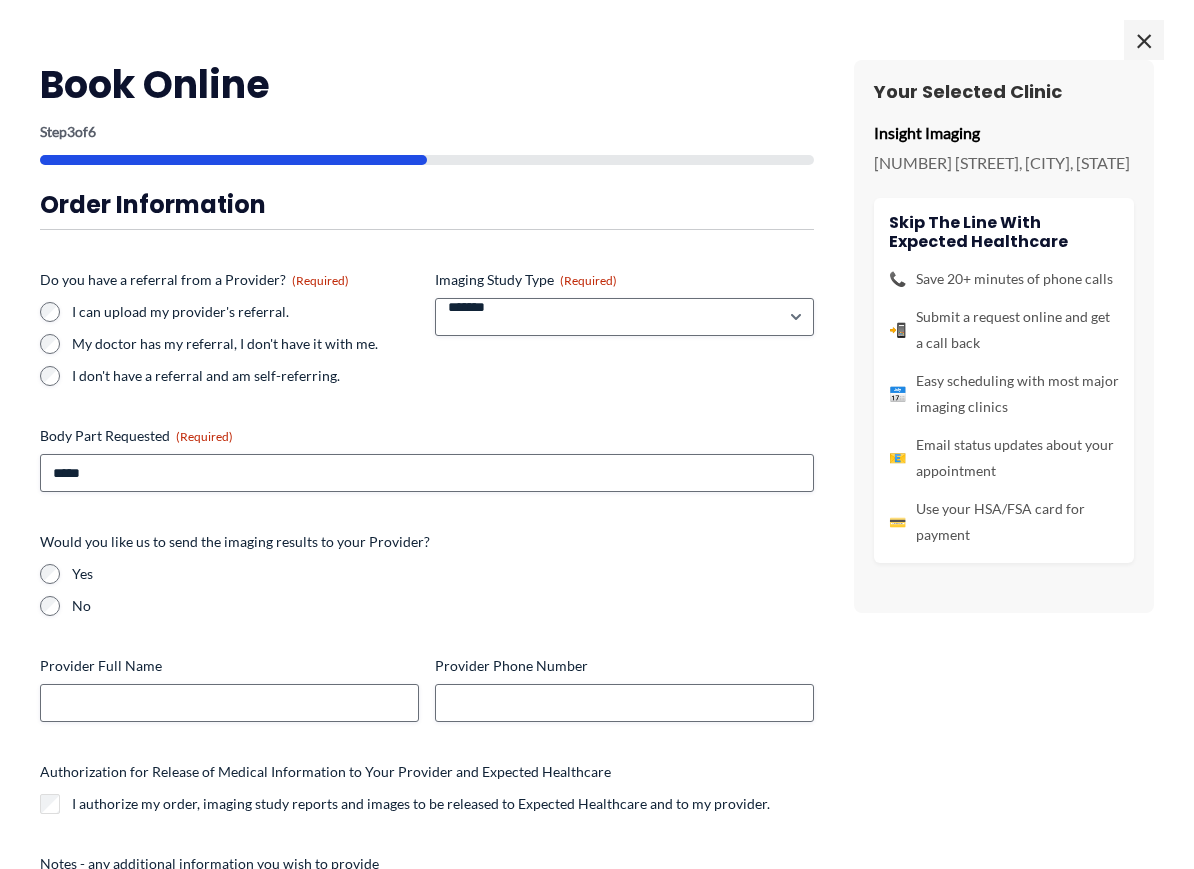 scroll, scrollTop: 1978, scrollLeft: 0, axis: vertical 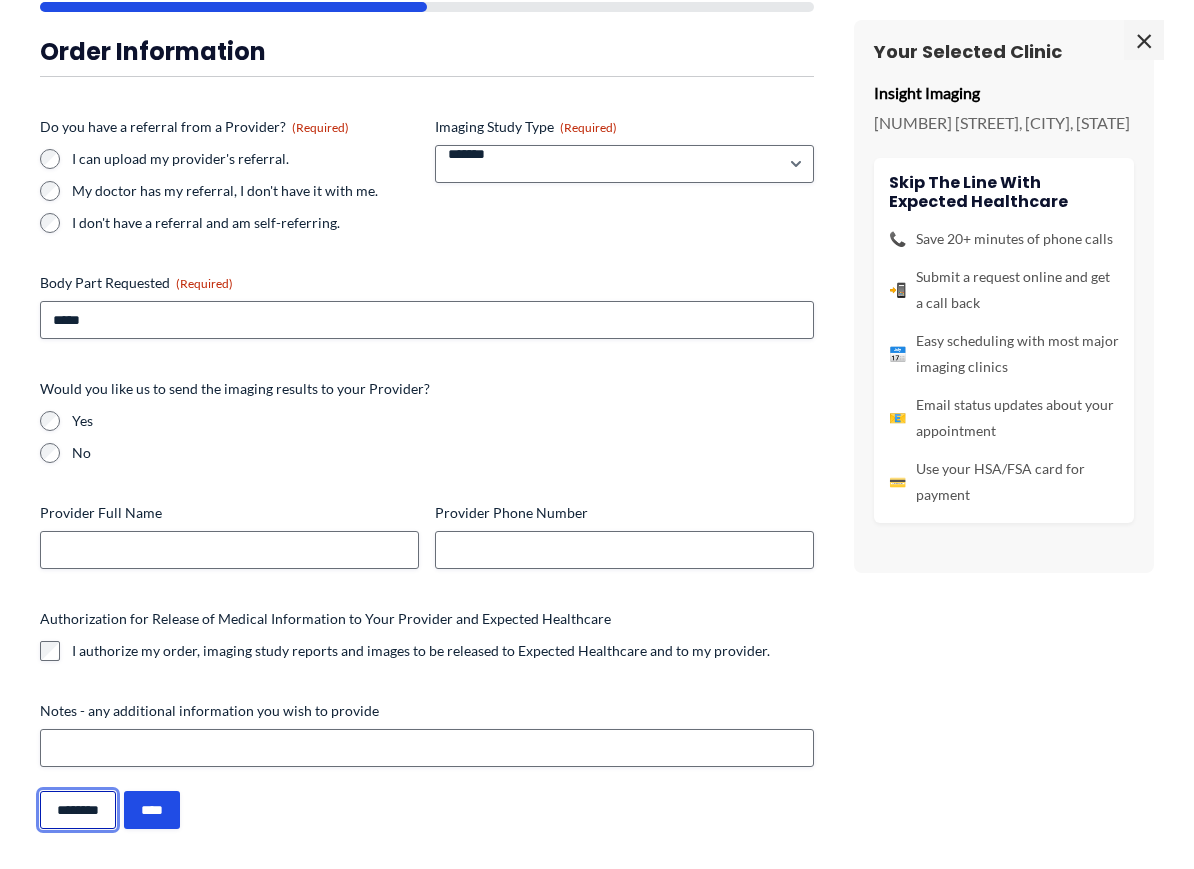 click on "********" at bounding box center (78, 810) 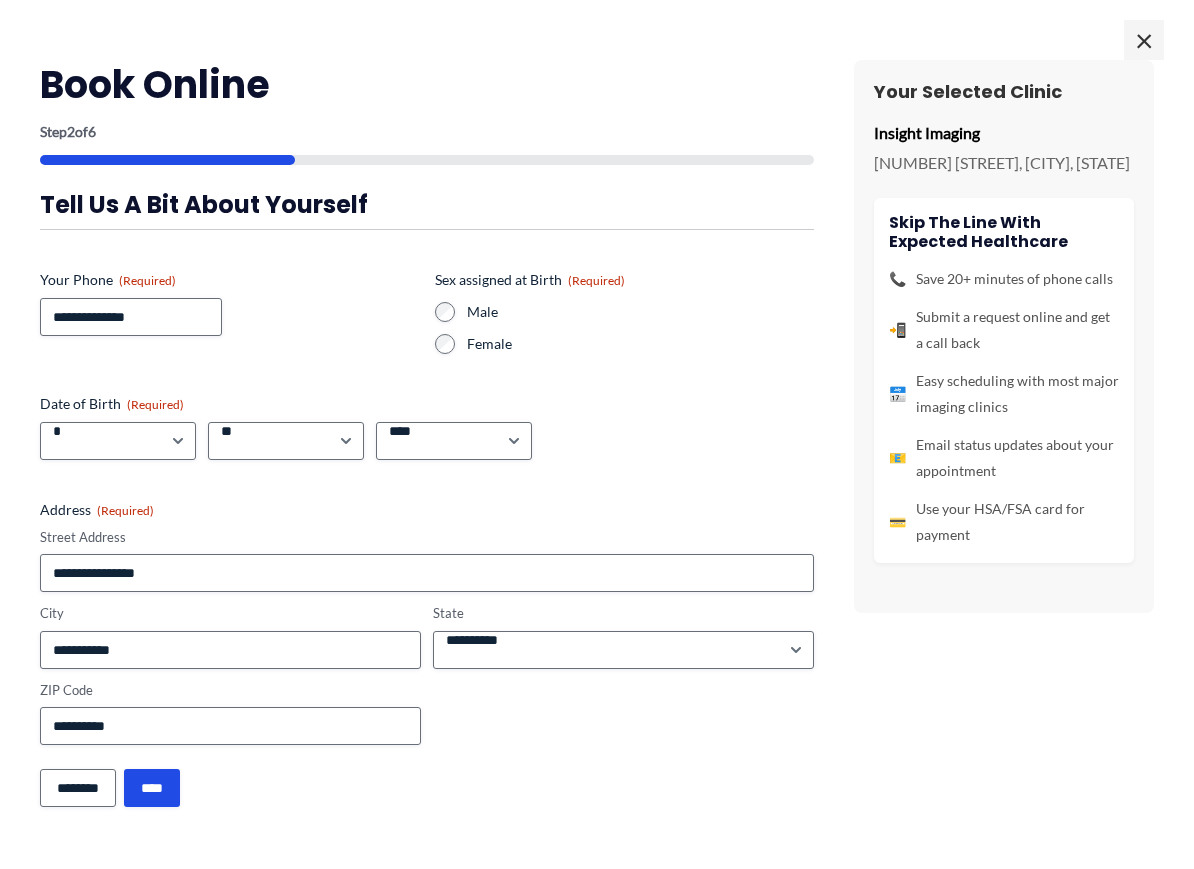 scroll, scrollTop: 1938, scrollLeft: 0, axis: vertical 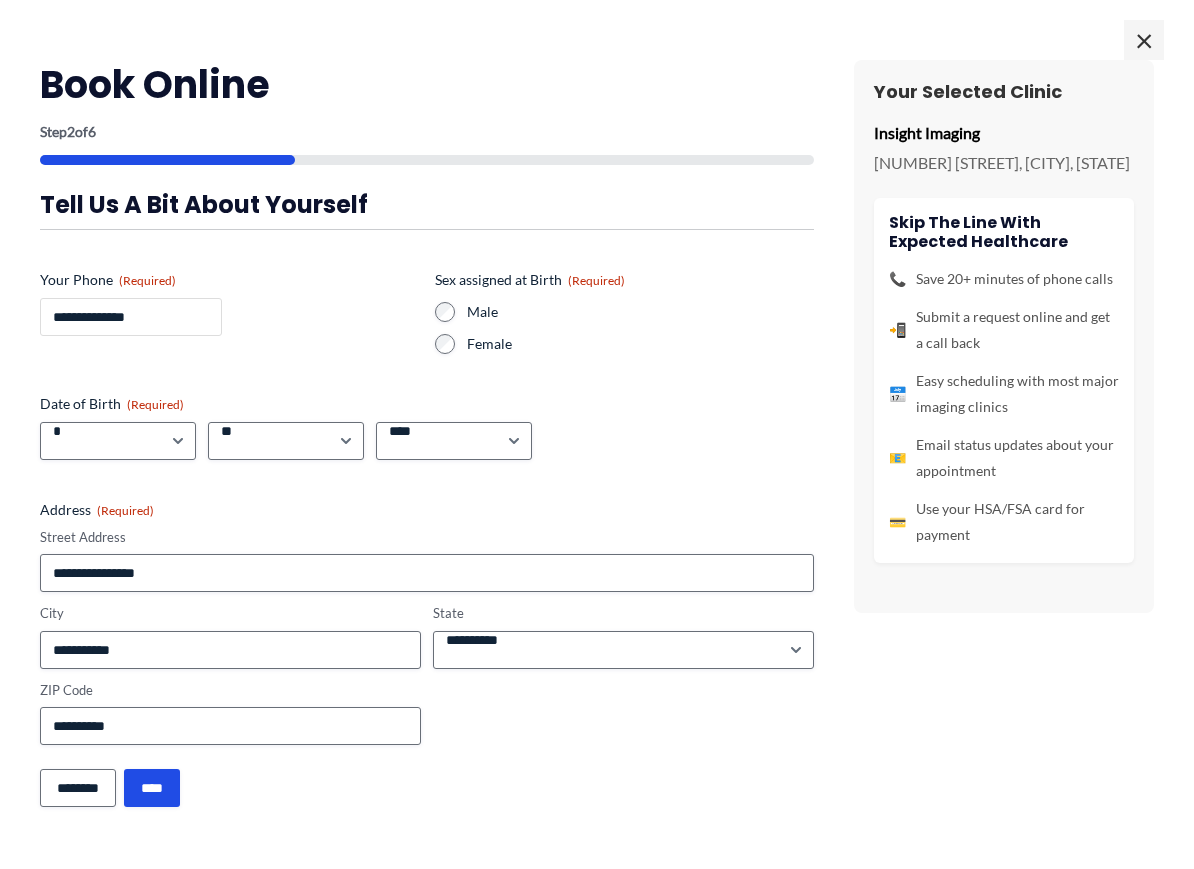 type on "**********" 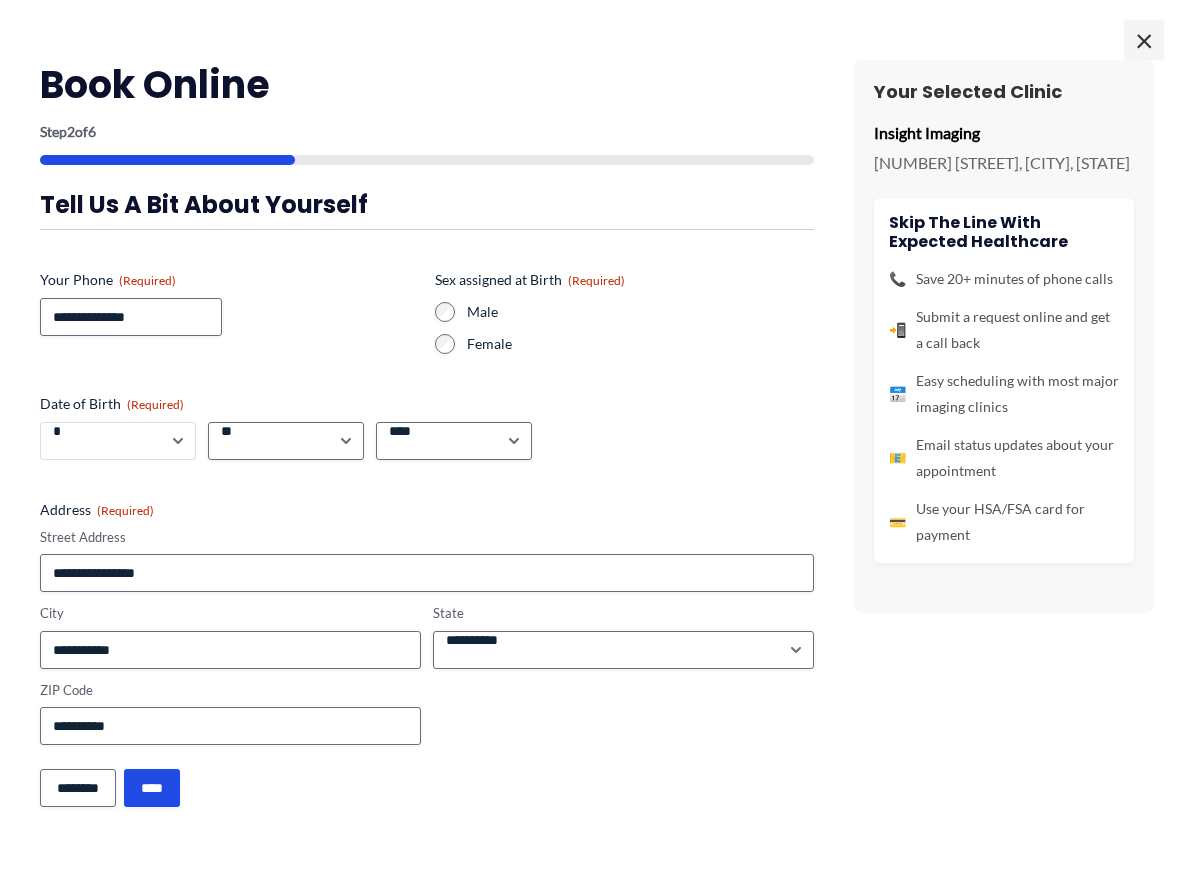 type 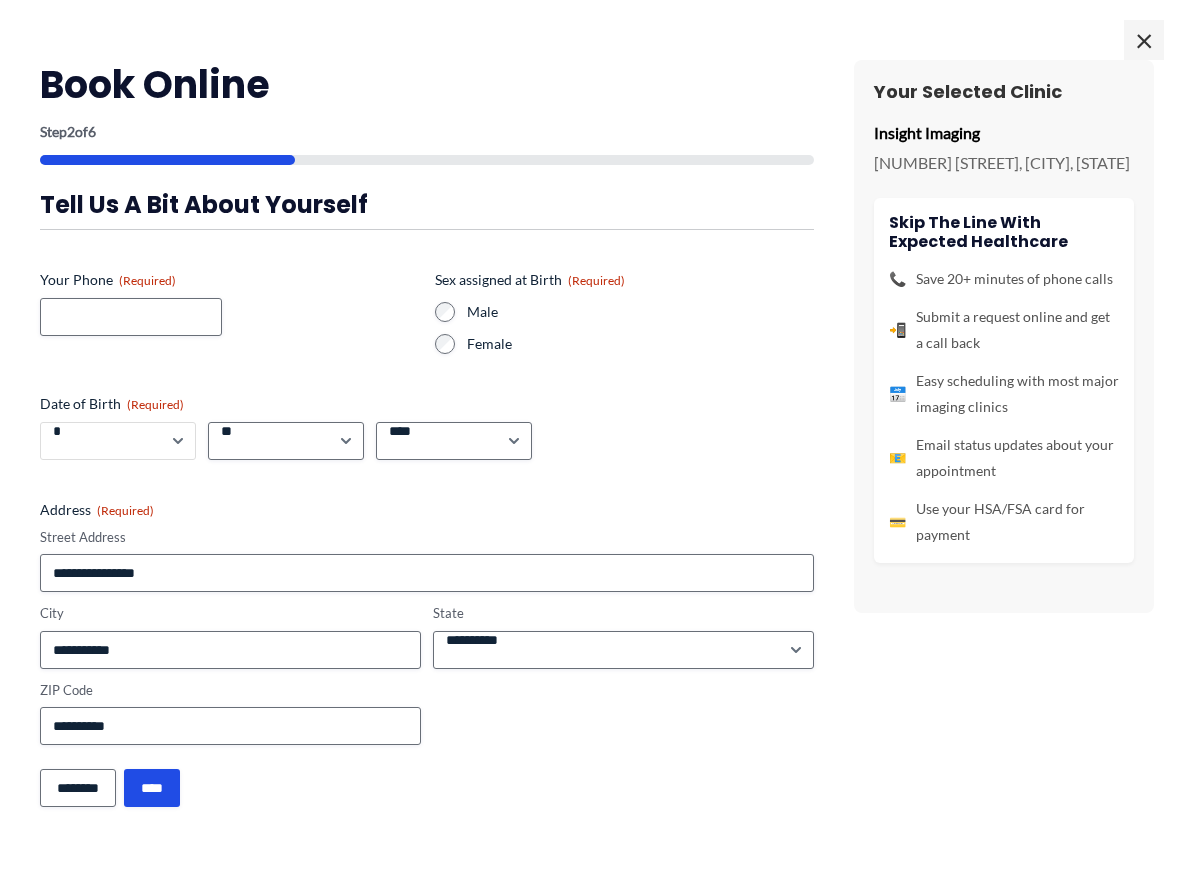 click on "***** * * * * * * * * * ** ** **" at bounding box center (118, 441) 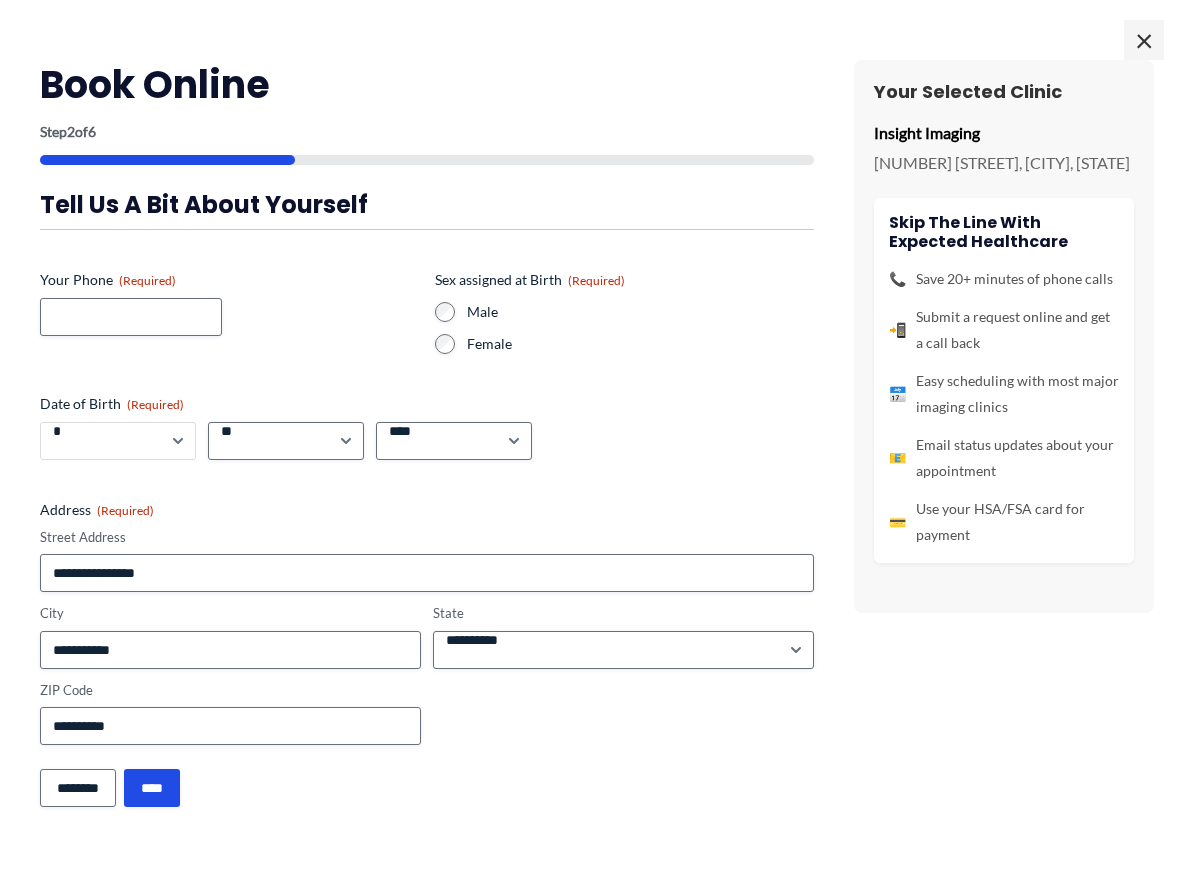 select 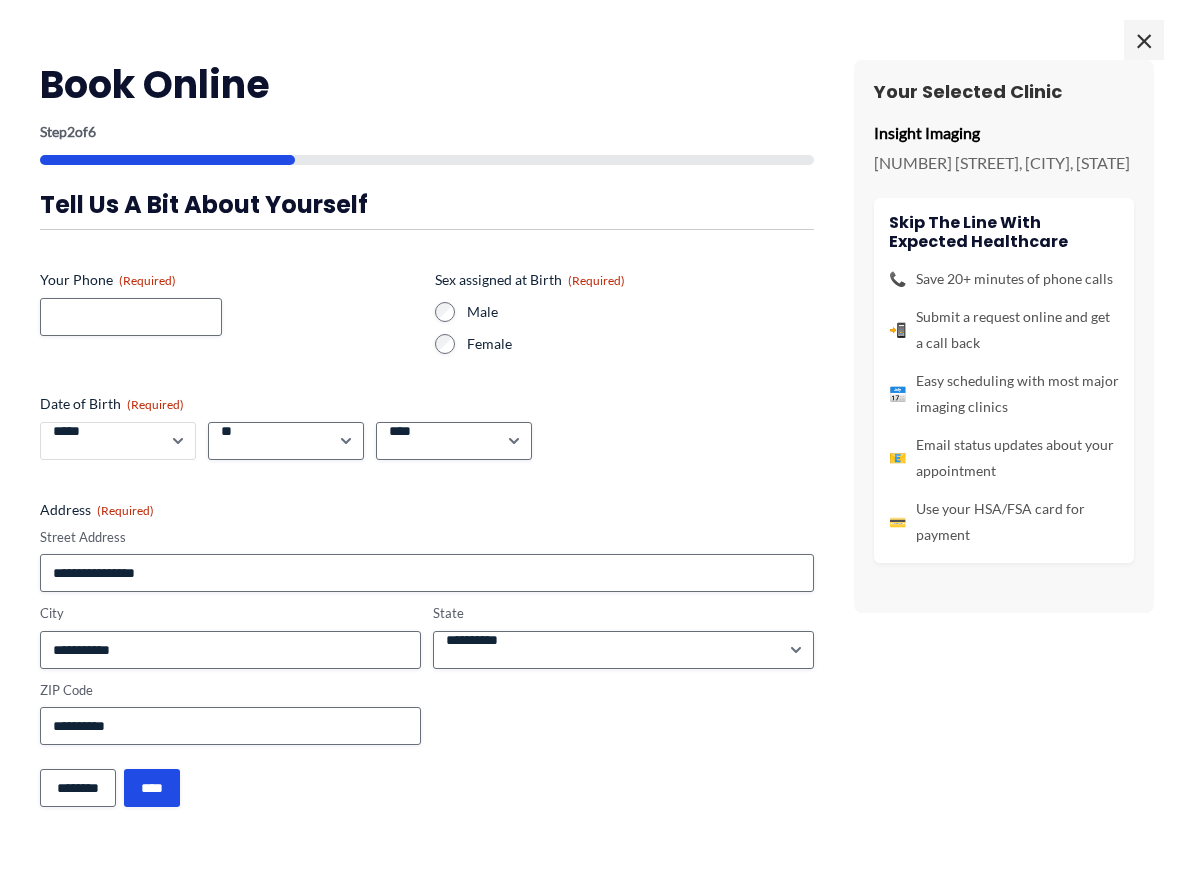 click on "***** * * * * * * * * * ** ** **" at bounding box center [118, 441] 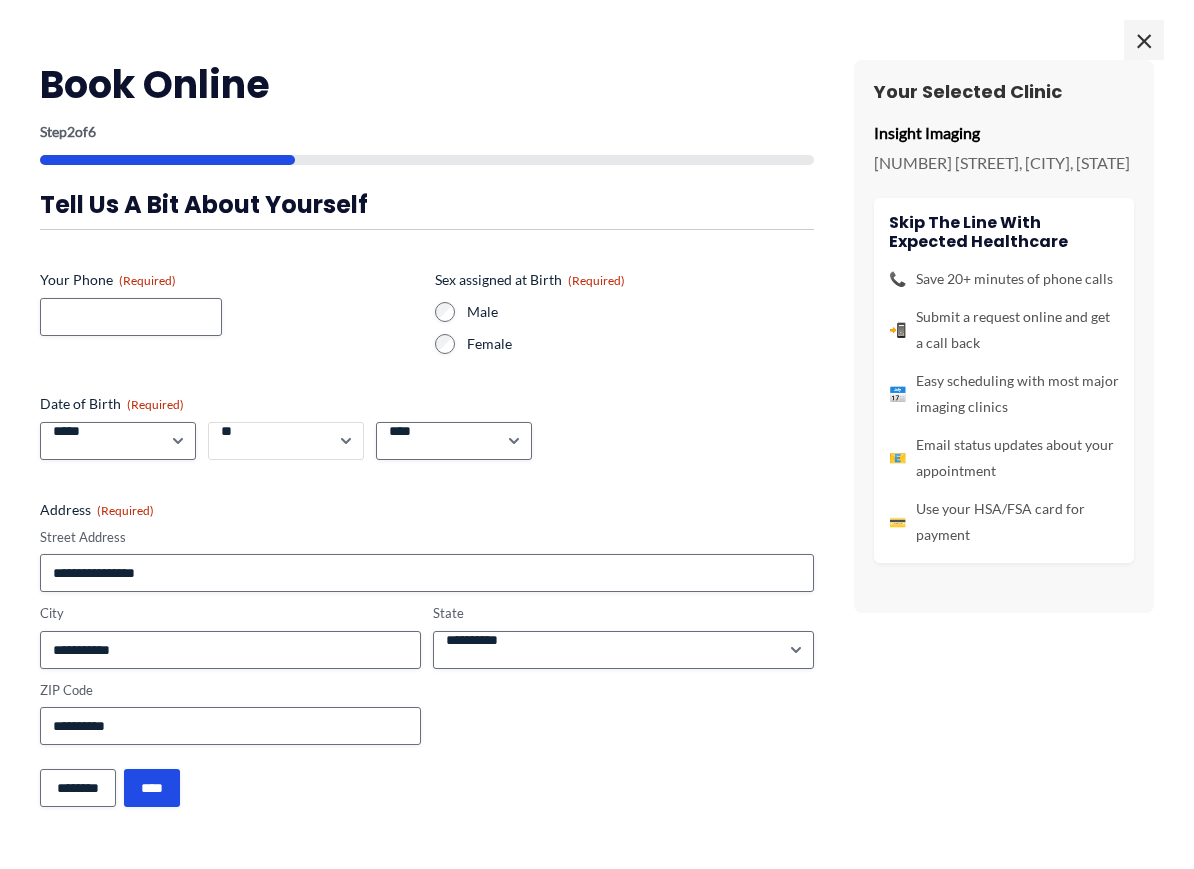 click on "*** * * * * * * * * * ** ** ** ** ** ** ** ** ** ** ** ** ** ** ** ** ** ** ** ** ** **" at bounding box center (286, 441) 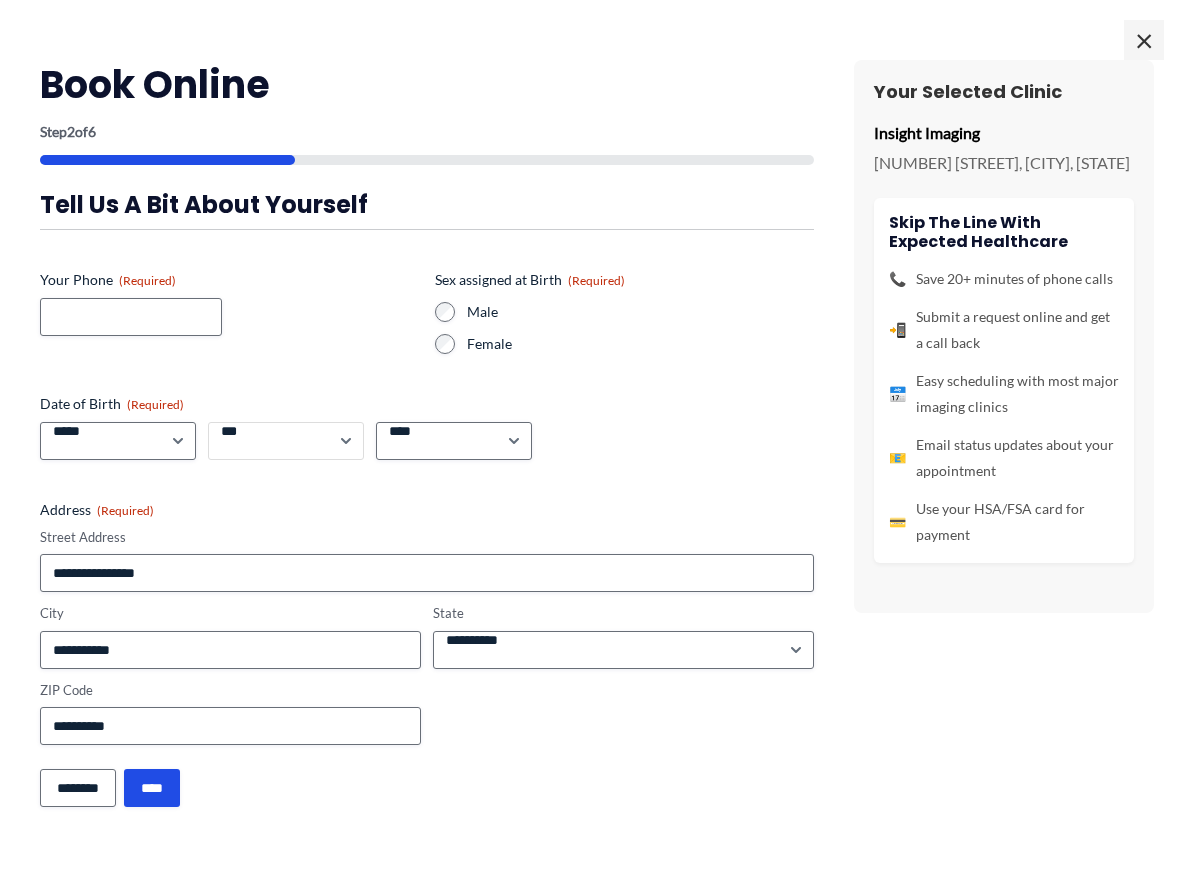 click on "*** * * * * * * * * * ** ** ** ** ** ** ** ** ** ** ** ** ** ** ** ** ** ** ** ** ** **" at bounding box center [286, 441] 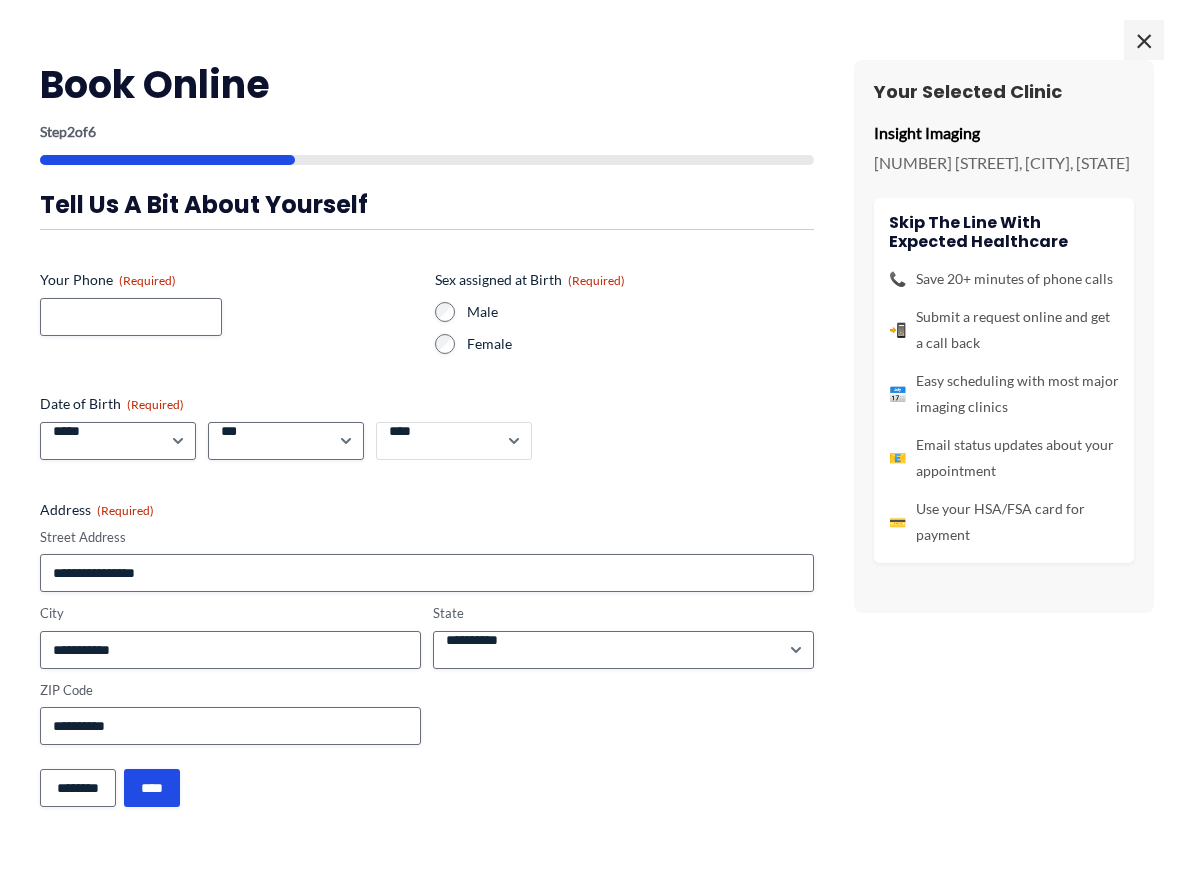 click on "**** **** **** **** **** **** **** **** **** **** **** **** **** **** **** **** **** **** **** **** **** **** **** **** **** **** **** **** **** **** **** **** **** **** **** **** **** **** **** **** **** **** **** **** **** **** **** **** **** **** **** **** **** **** **** **** **** **** **** **** **** **** **** **** **** **** **** **** **** **** **** **** **** **** **** **** **** **** **** **** **** **** **** **** **** **** **** **** **** **** **** **** **** **** **** **** **** **** **** **** **** **** **** **** **** **** **** ****" at bounding box center (454, 441) 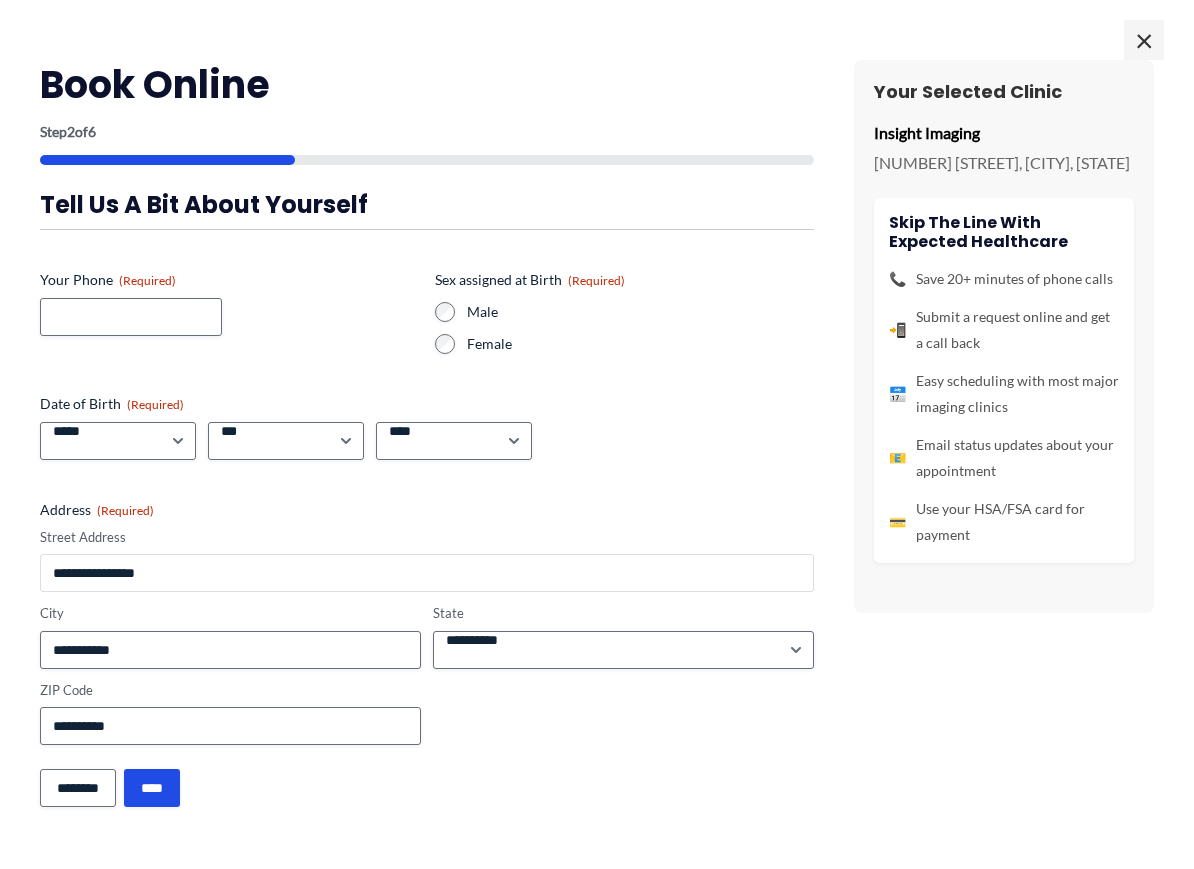 click on "**********" at bounding box center [427, 573] 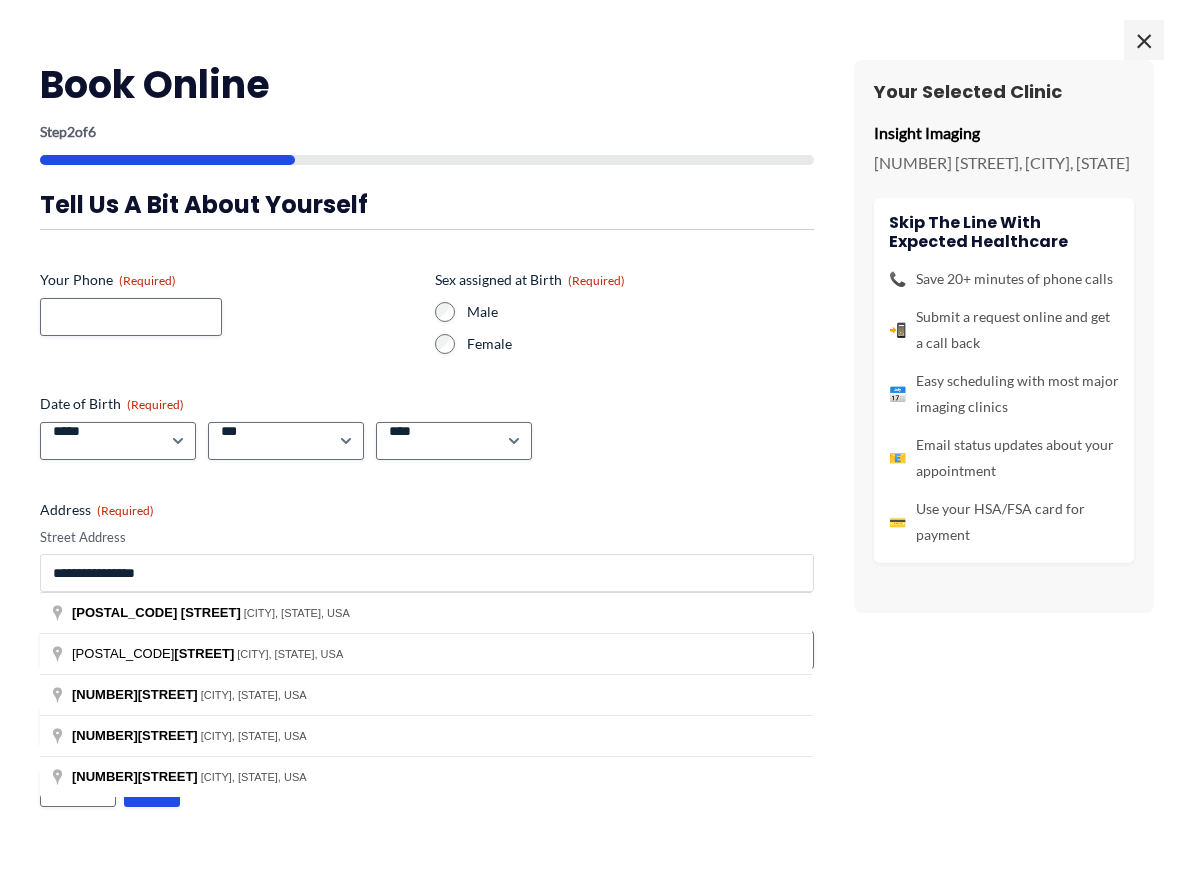 drag, startPoint x: 206, startPoint y: 575, endPoint x: -17, endPoint y: 577, distance: 223.00897 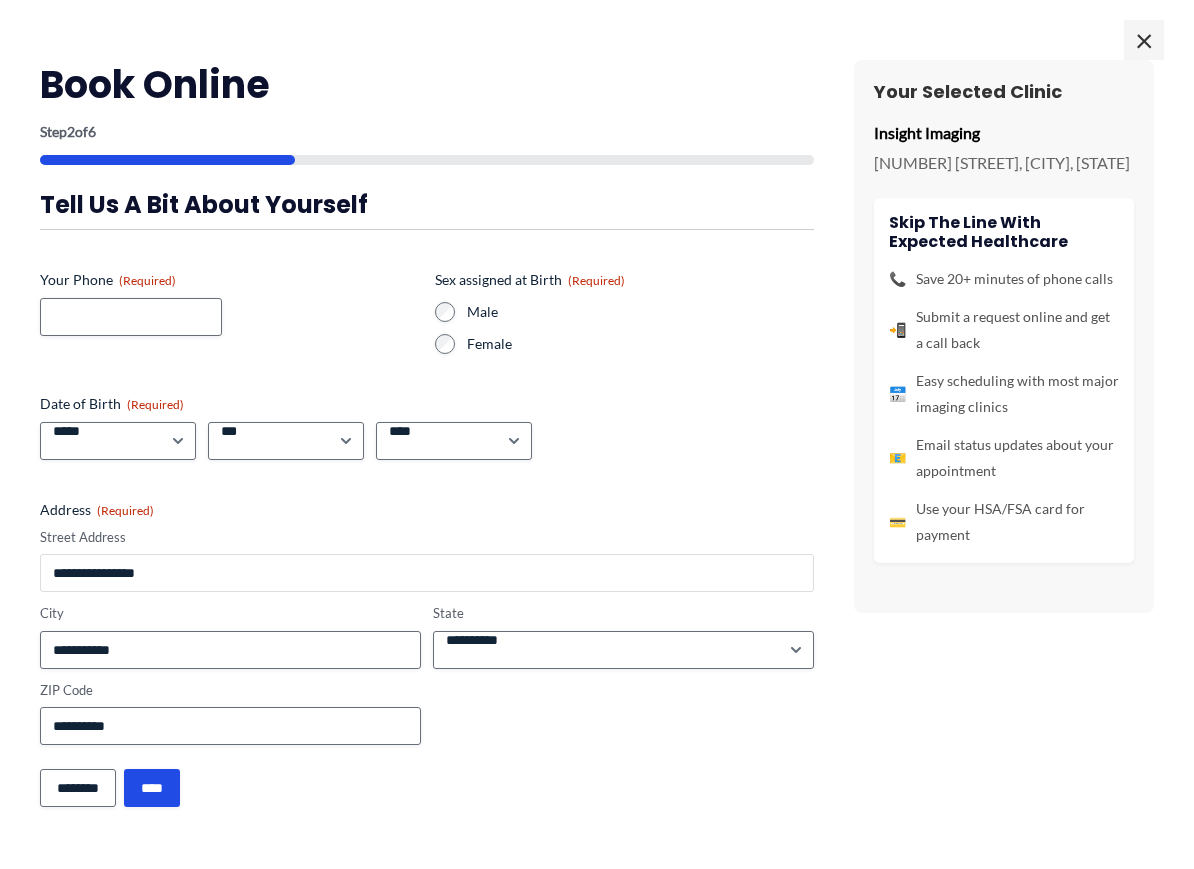 type 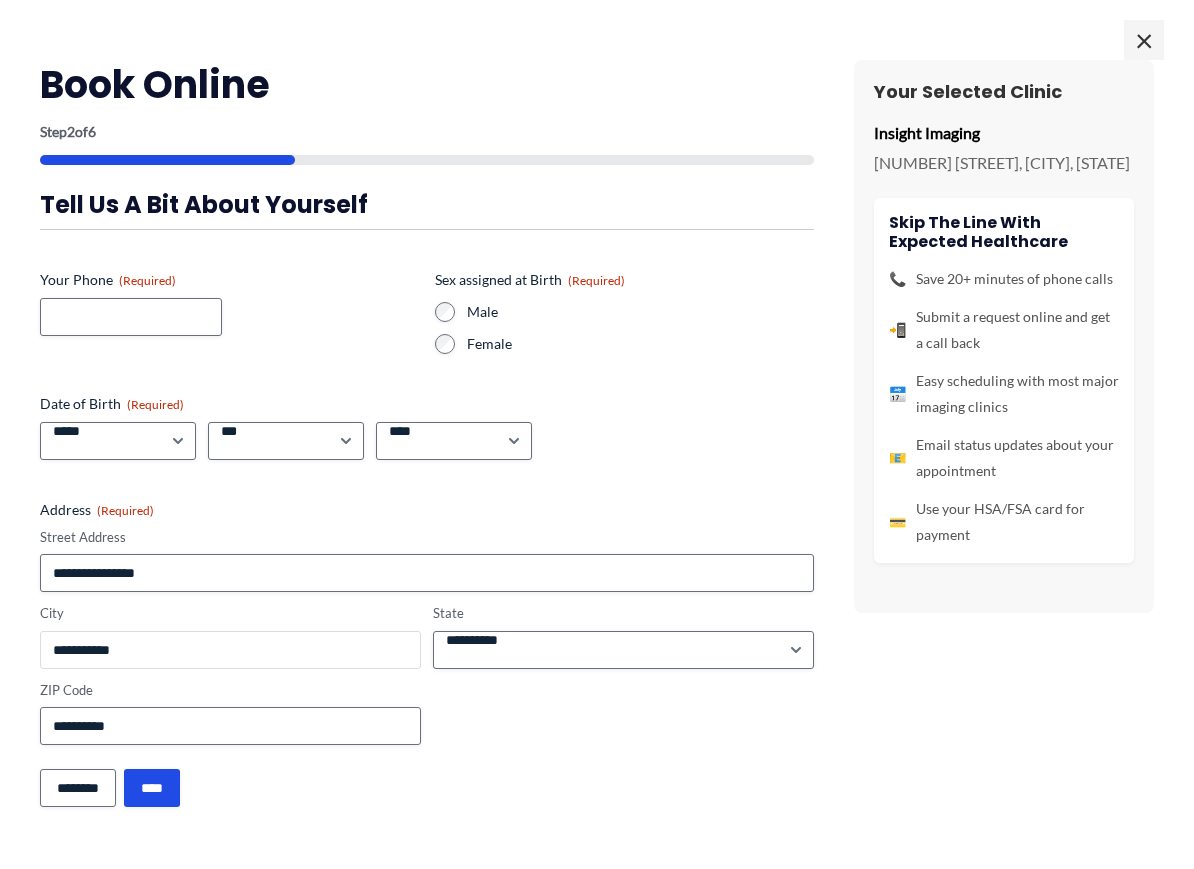drag, startPoint x: 222, startPoint y: 650, endPoint x: 8, endPoint y: 663, distance: 214.3945 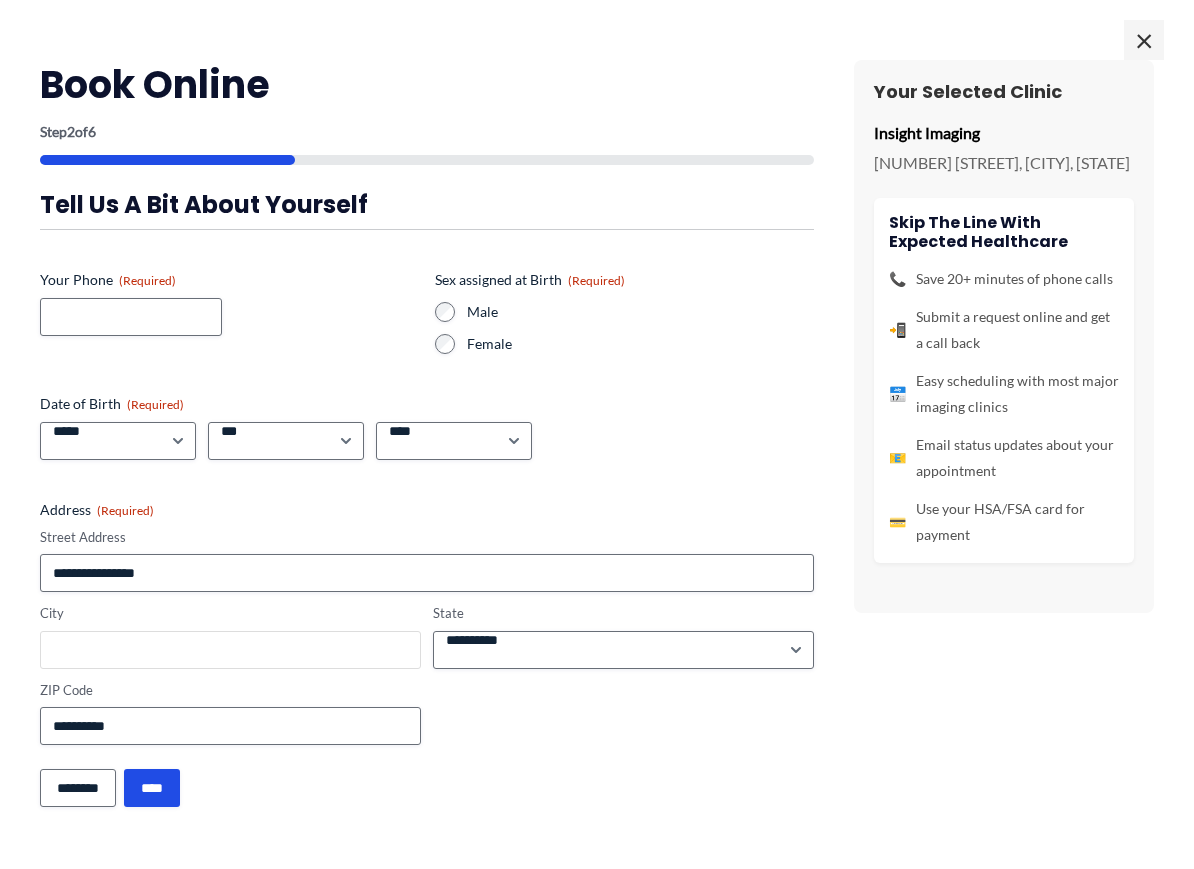 type 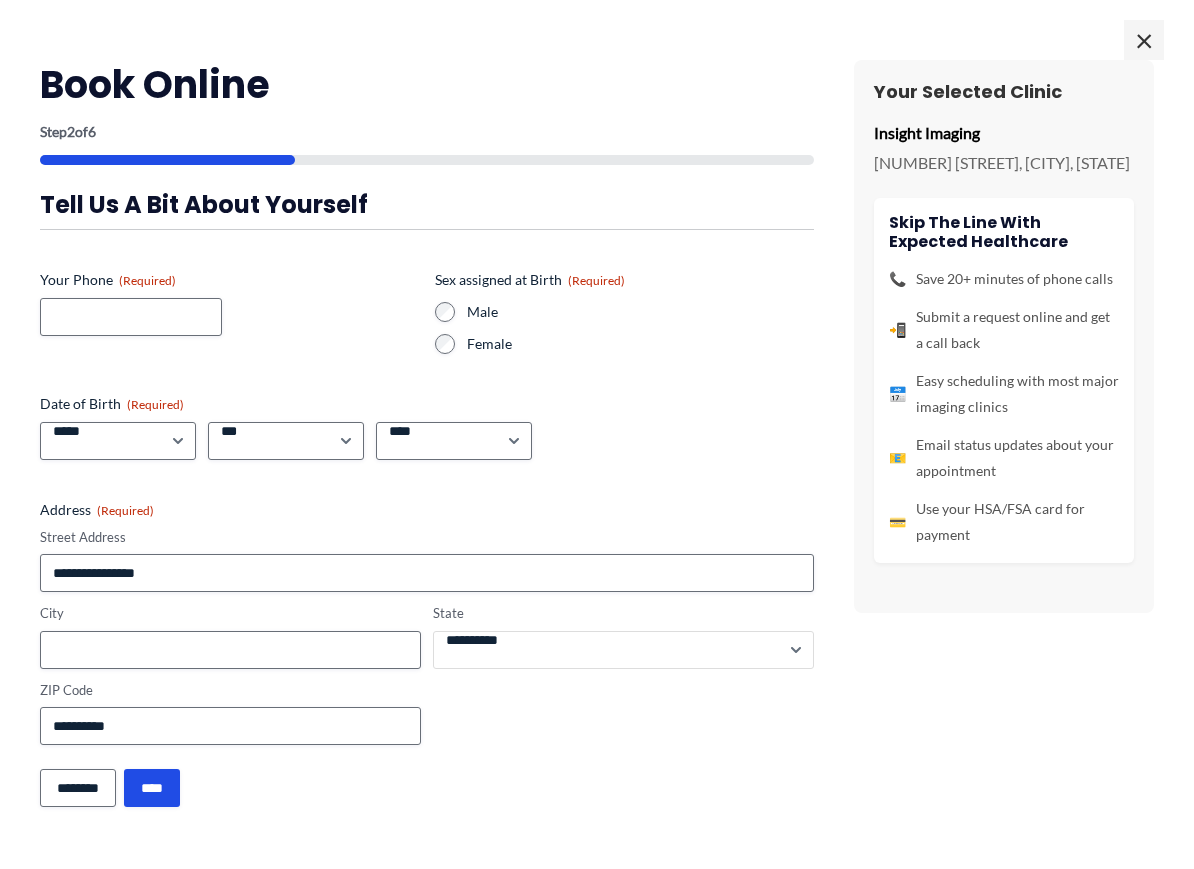 drag, startPoint x: 519, startPoint y: 645, endPoint x: 443, endPoint y: 644, distance: 76.00658 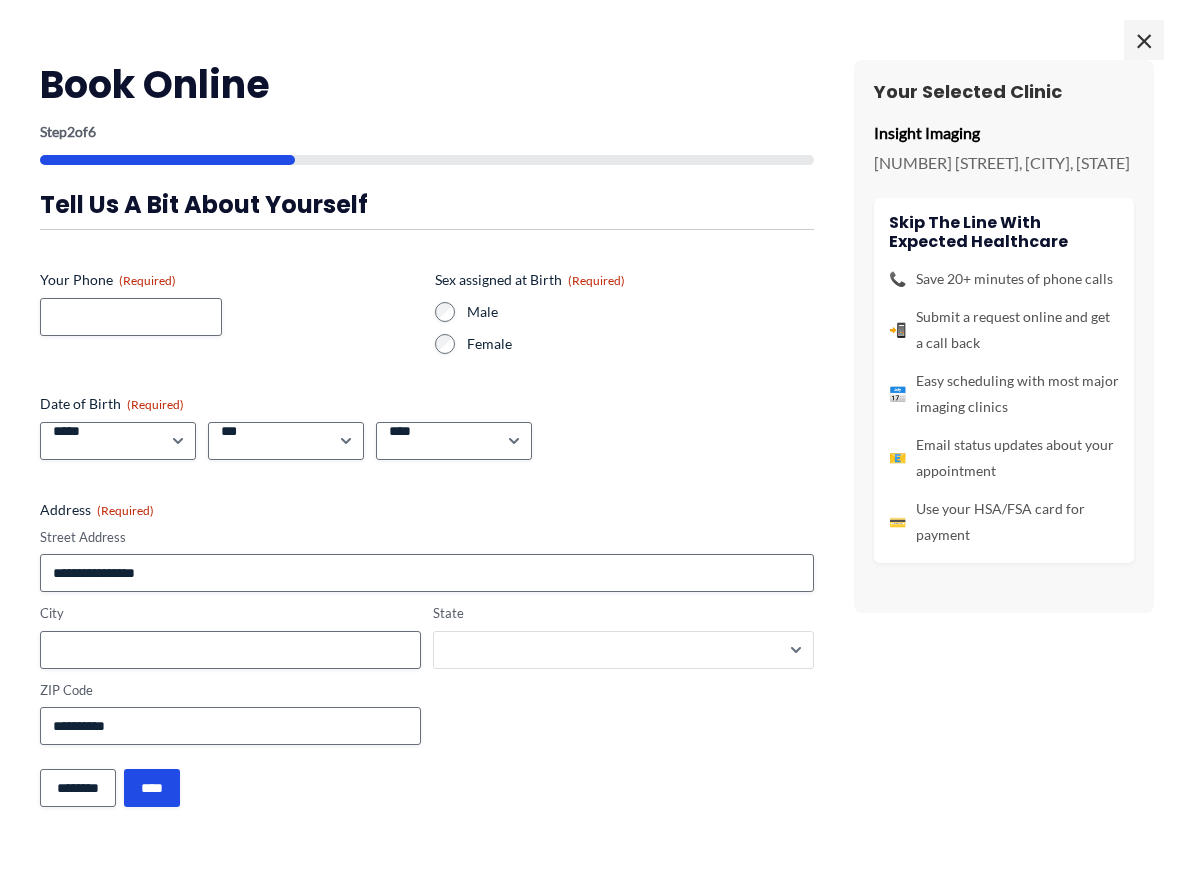click on "**********" at bounding box center (623, 650) 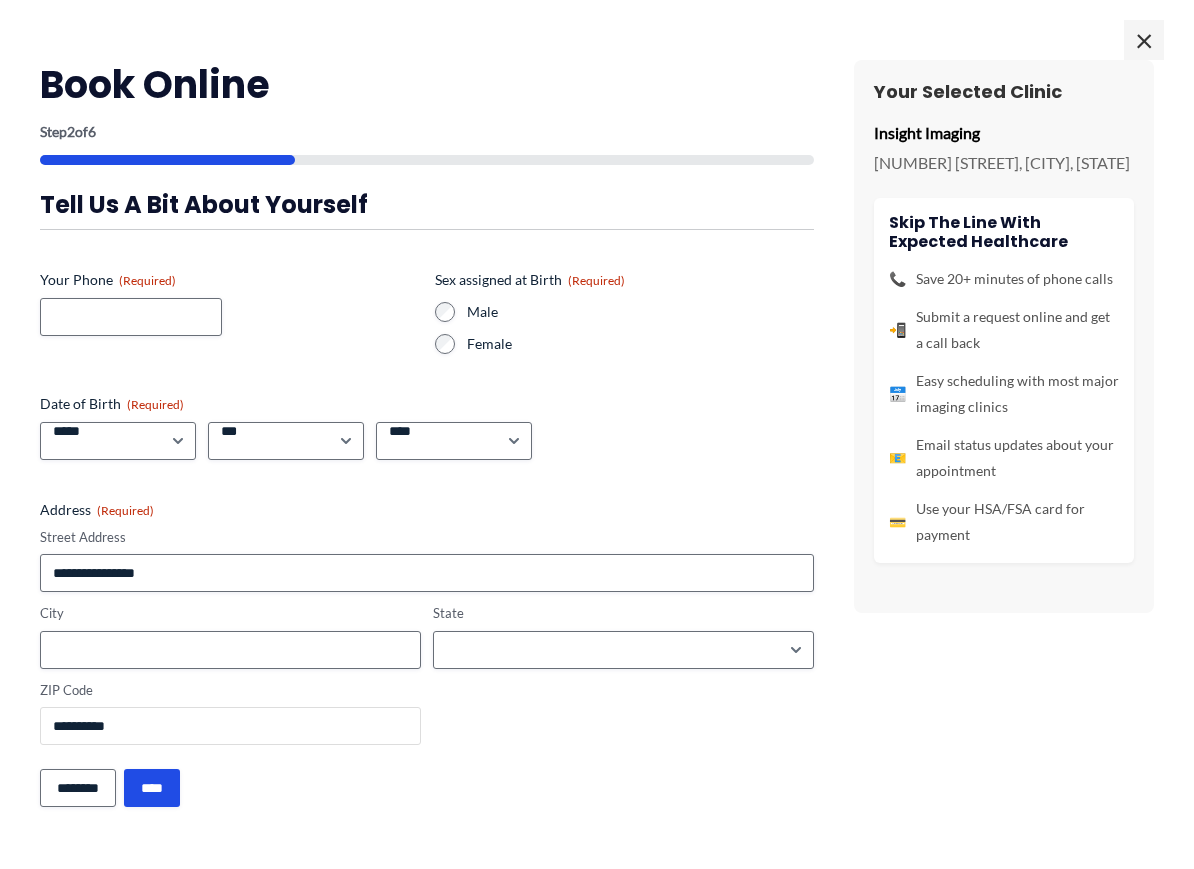 drag, startPoint x: 158, startPoint y: 723, endPoint x: -16, endPoint y: 718, distance: 174.07182 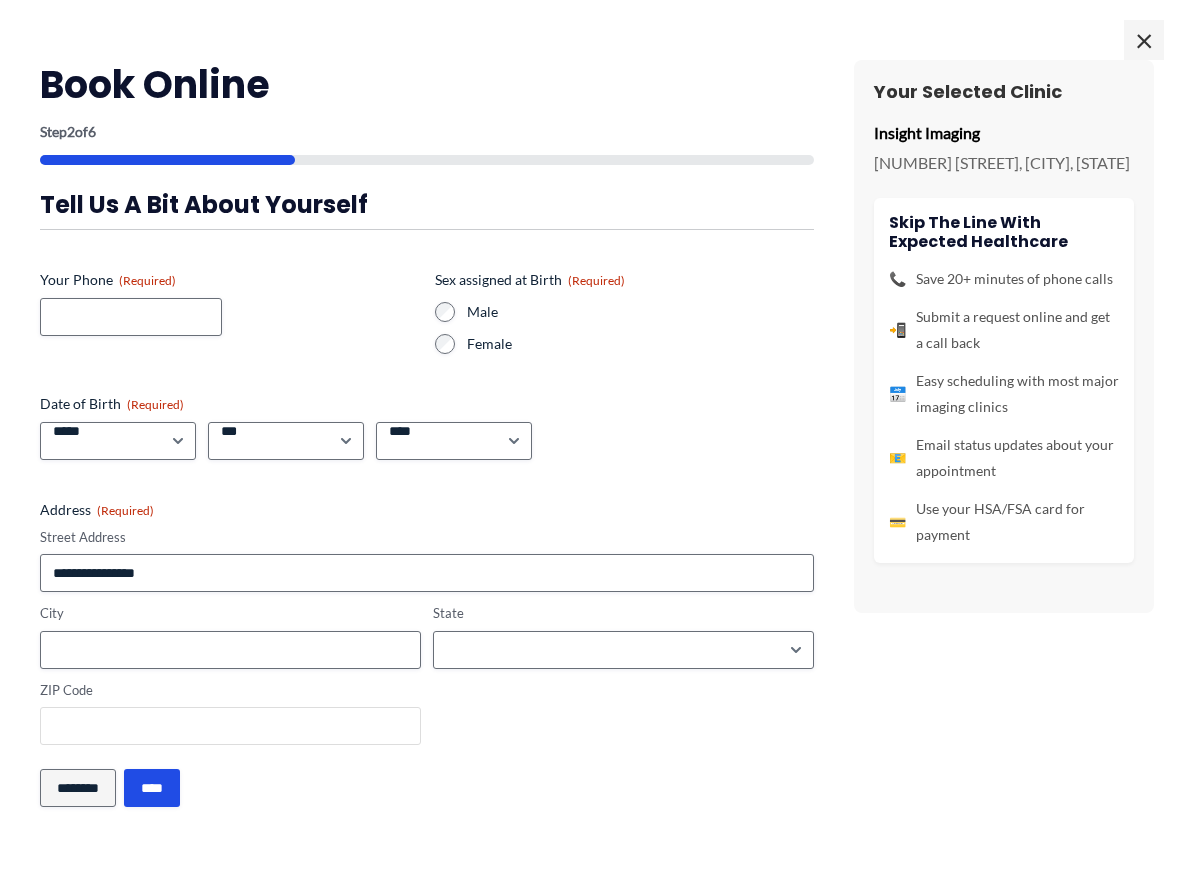 type 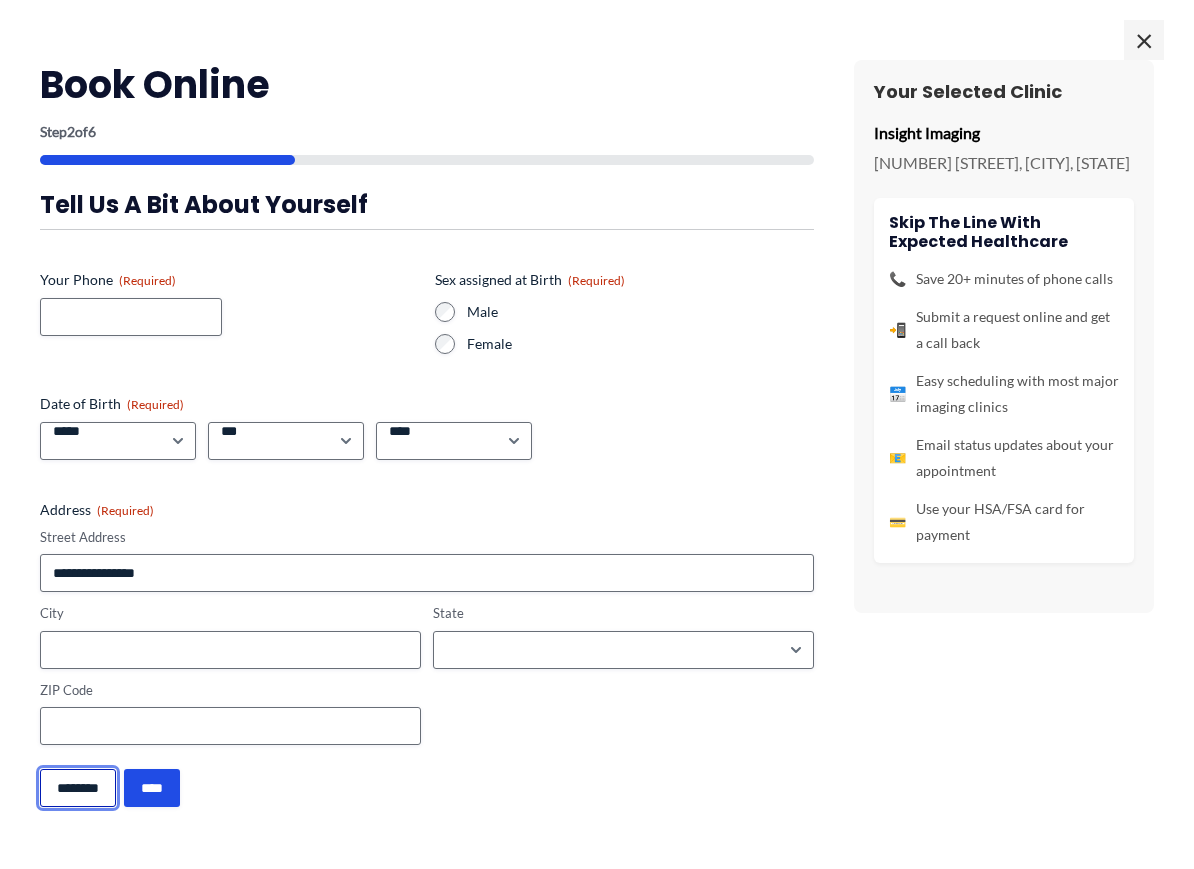 click on "********" at bounding box center [78, 788] 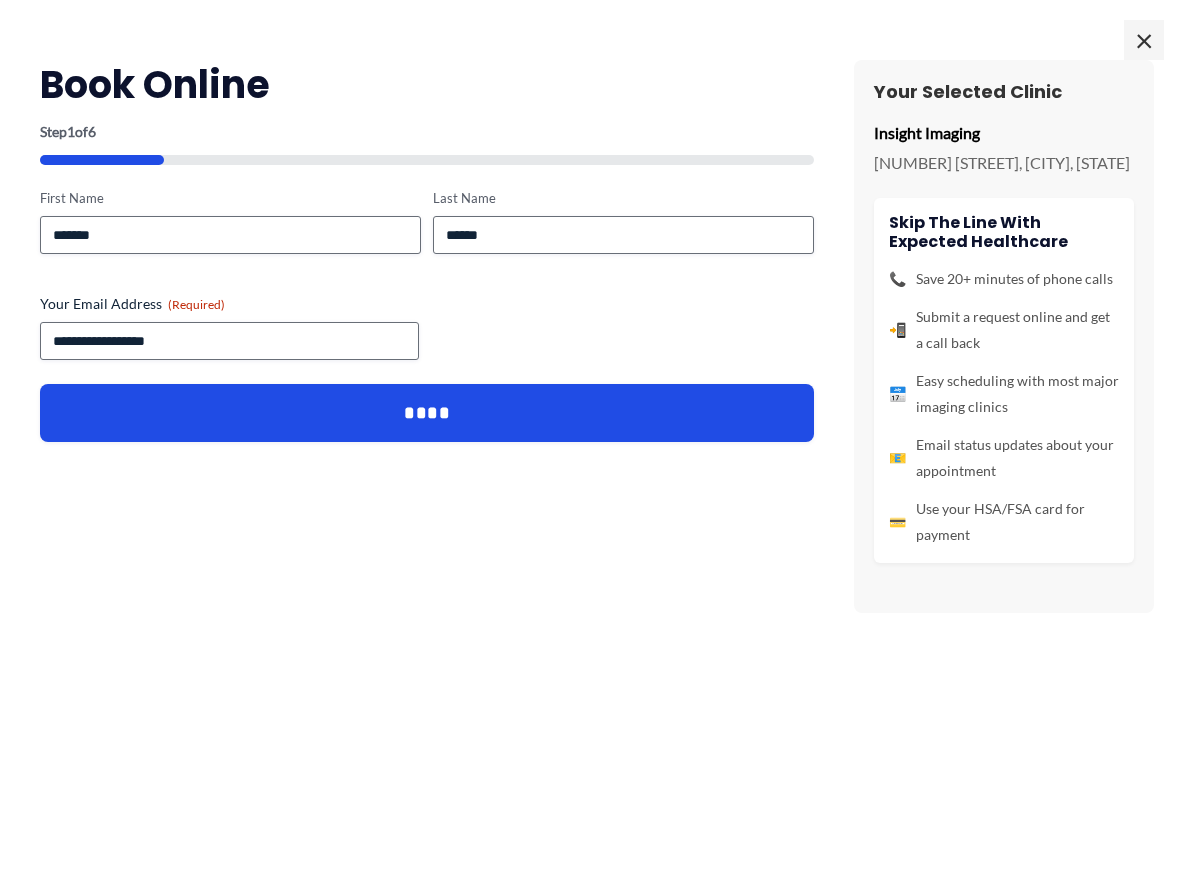 scroll, scrollTop: 0, scrollLeft: 0, axis: both 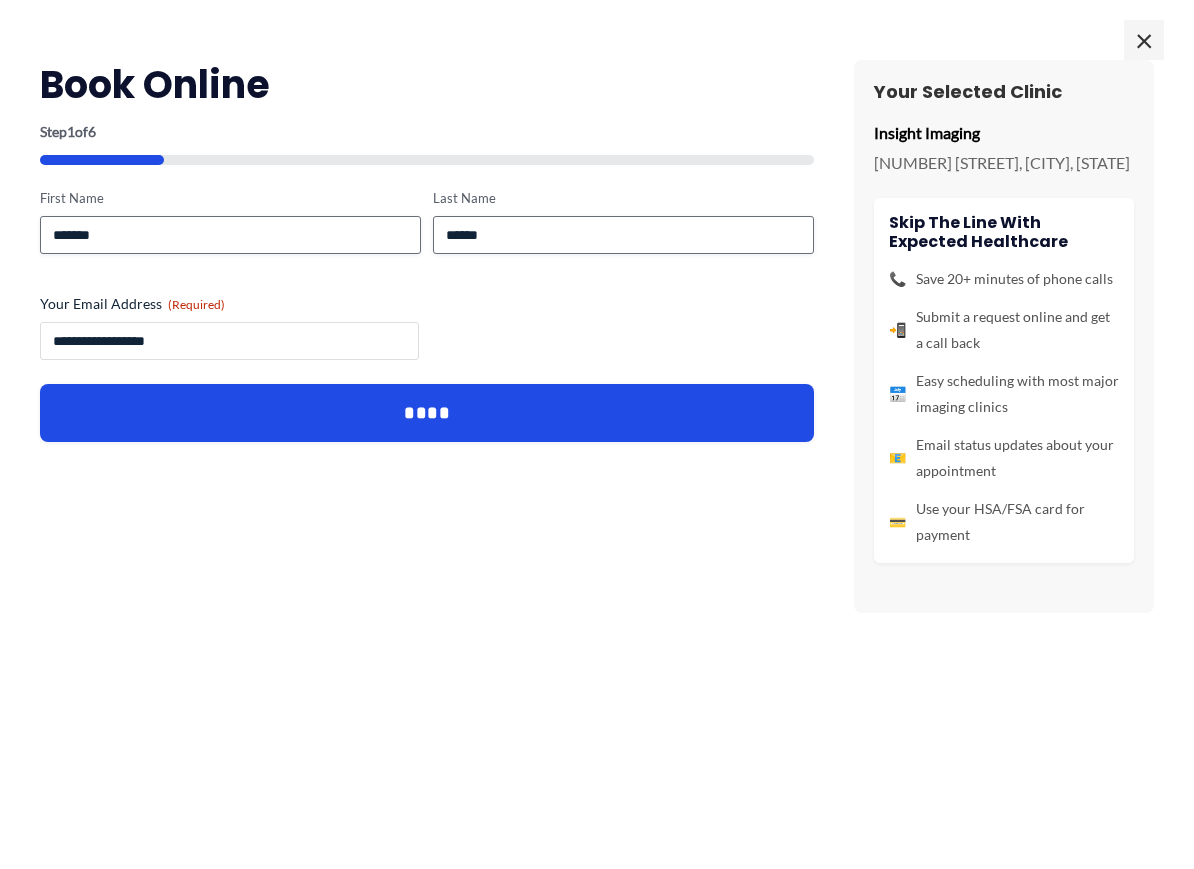 drag, startPoint x: 93, startPoint y: 332, endPoint x: 21, endPoint y: 329, distance: 72.06247 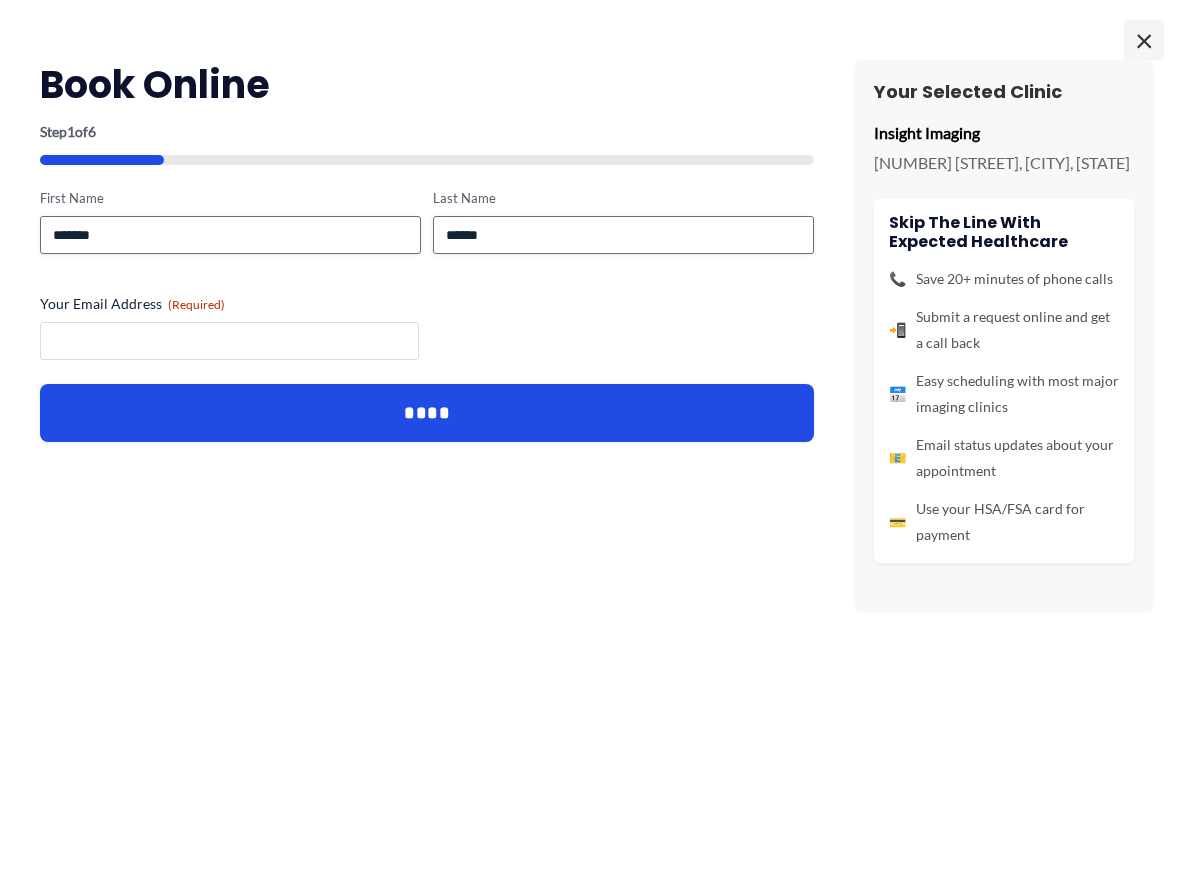 type 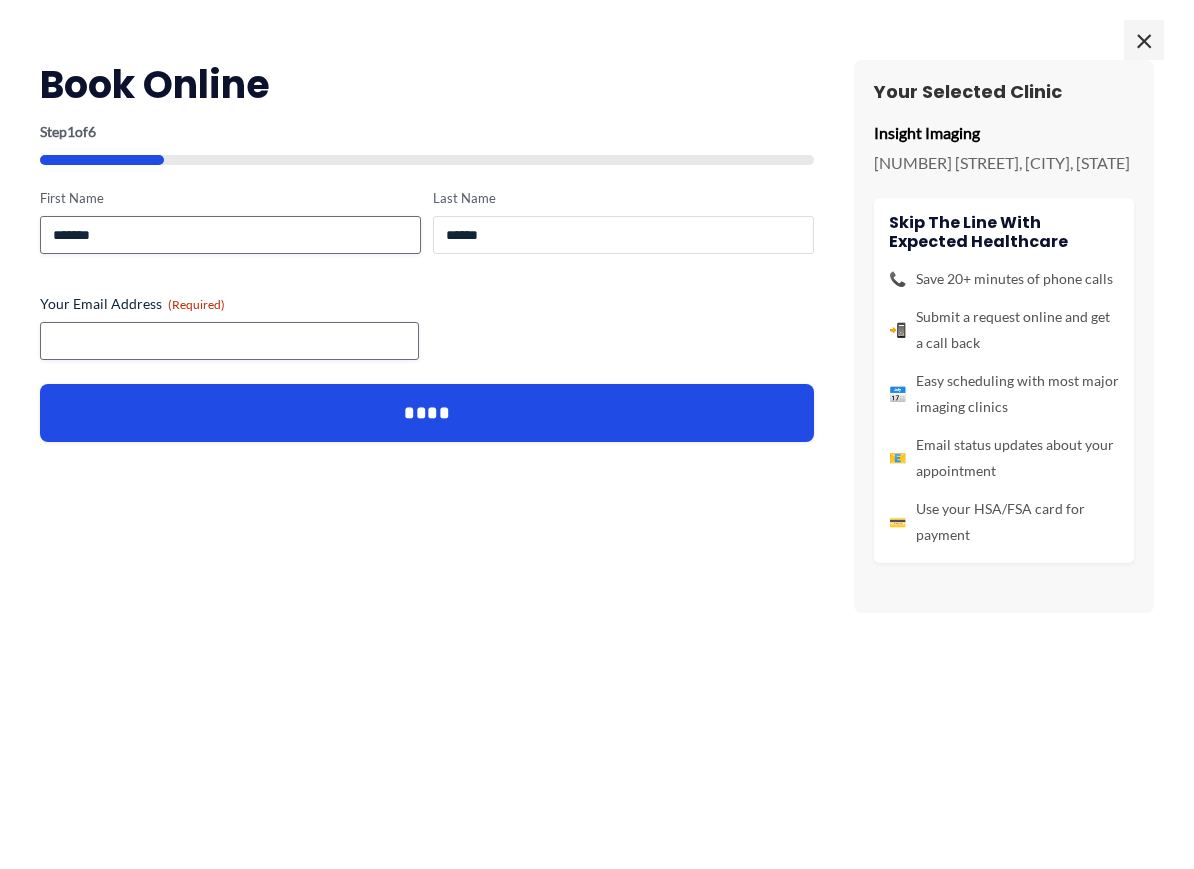drag, startPoint x: 595, startPoint y: 228, endPoint x: 347, endPoint y: 226, distance: 248.00807 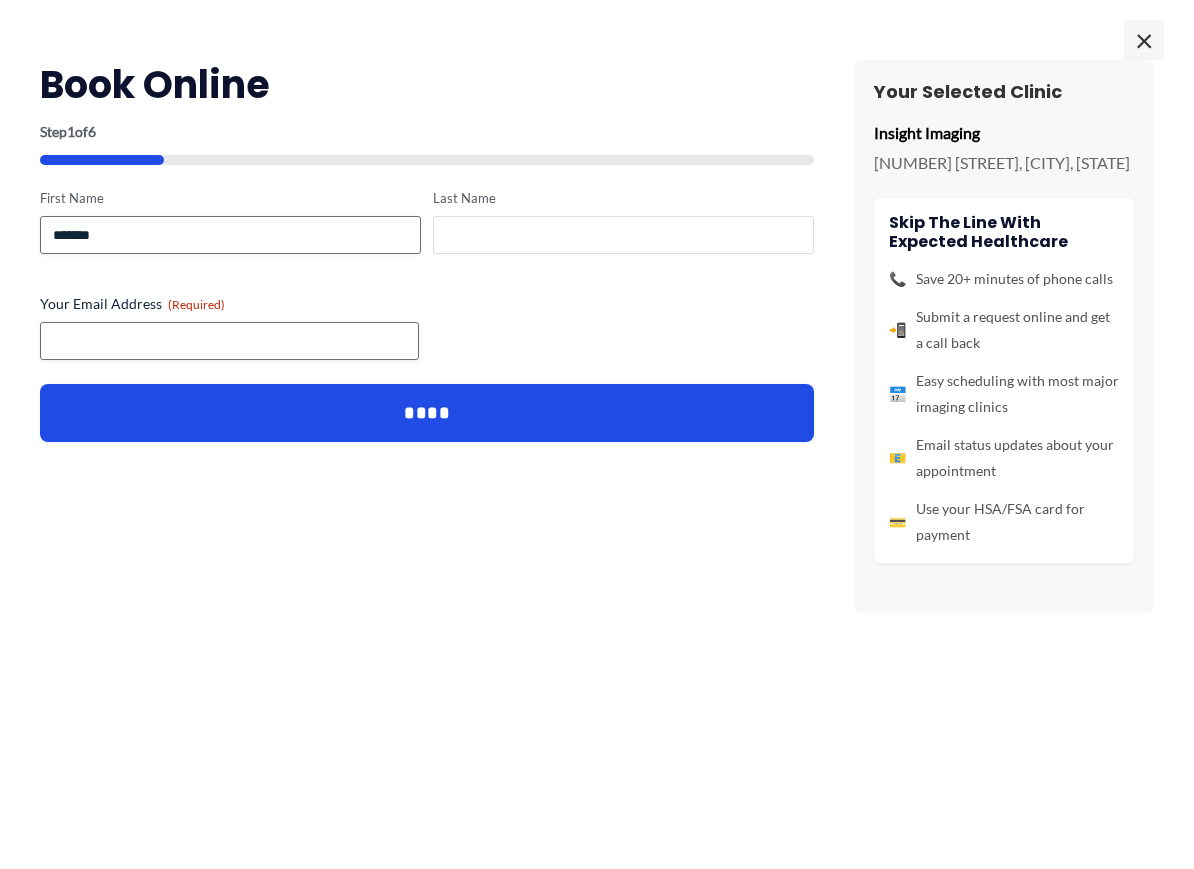 type 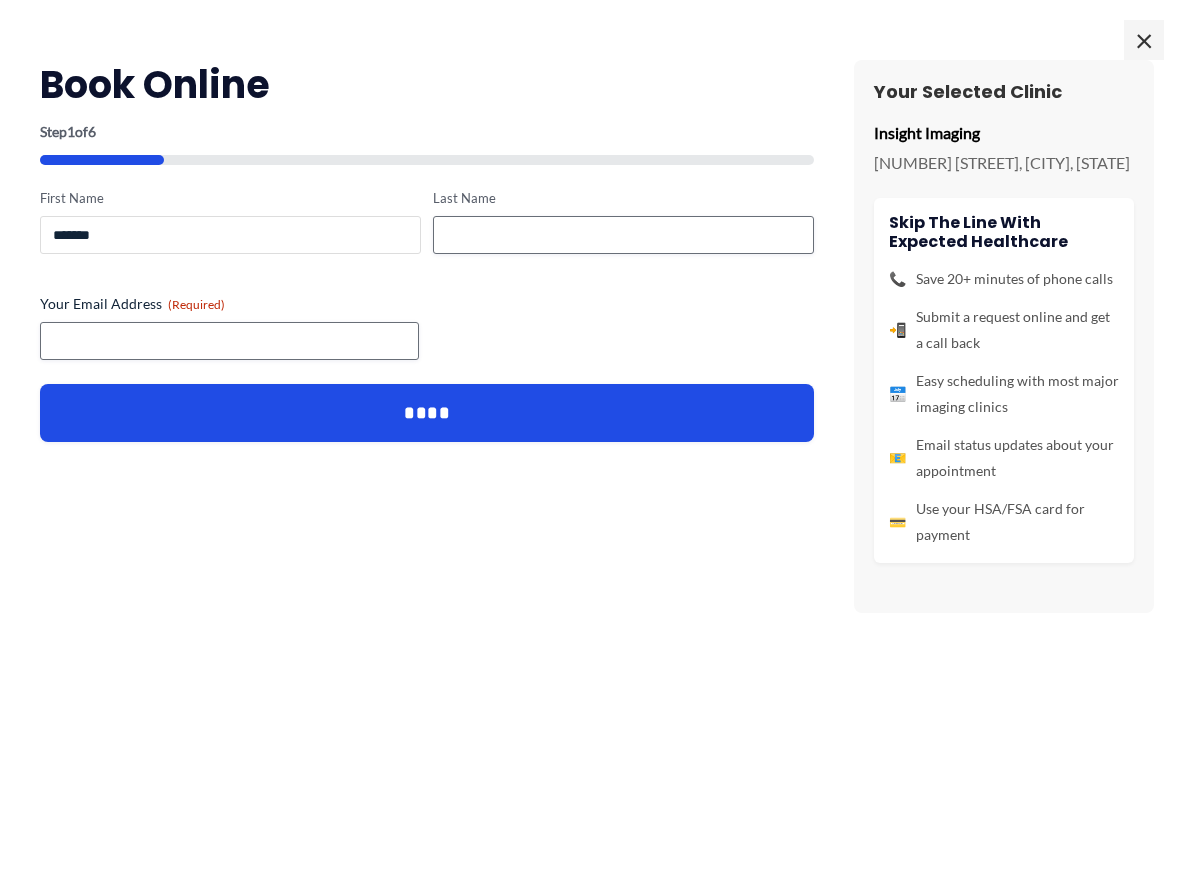 drag, startPoint x: 154, startPoint y: 222, endPoint x: 22, endPoint y: 232, distance: 132.37825 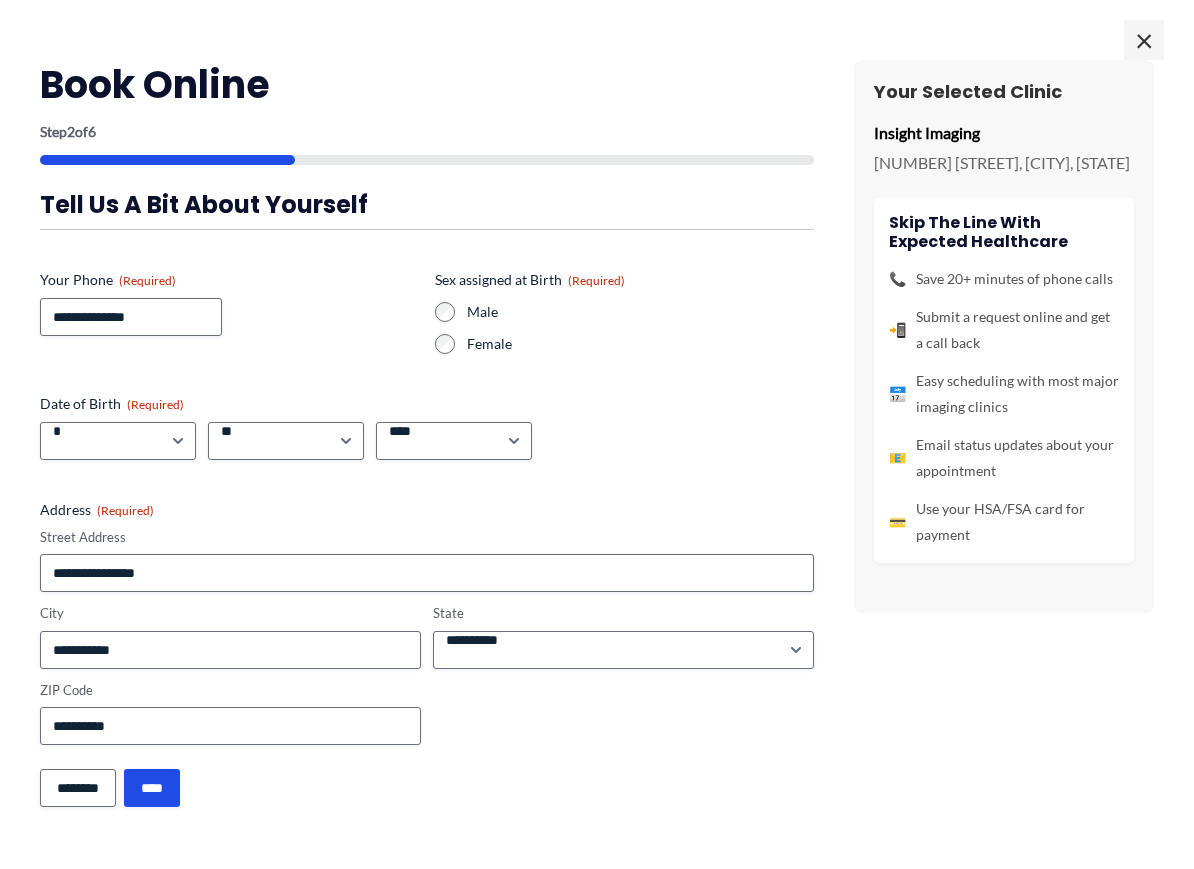scroll, scrollTop: 0, scrollLeft: 0, axis: both 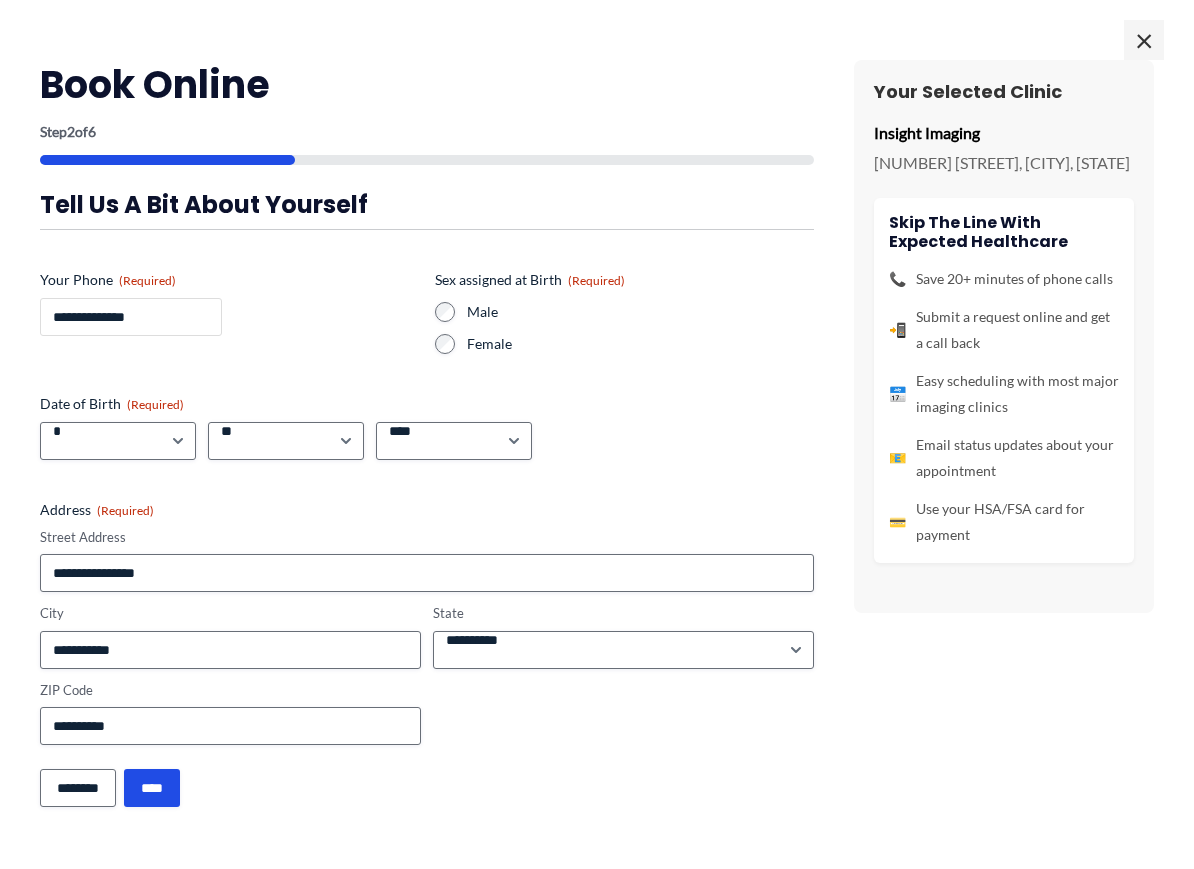 drag, startPoint x: 174, startPoint y: 319, endPoint x: 228, endPoint y: 322, distance: 54.08327 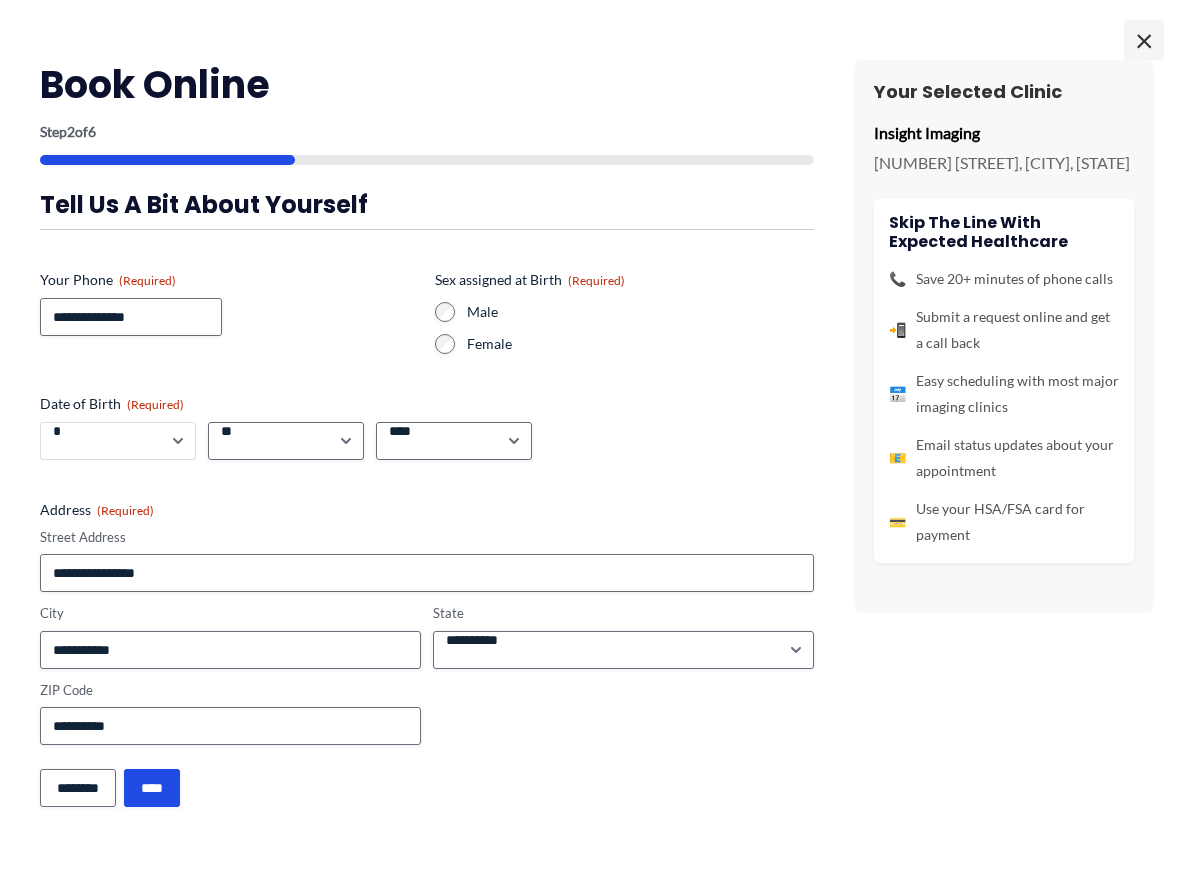 type 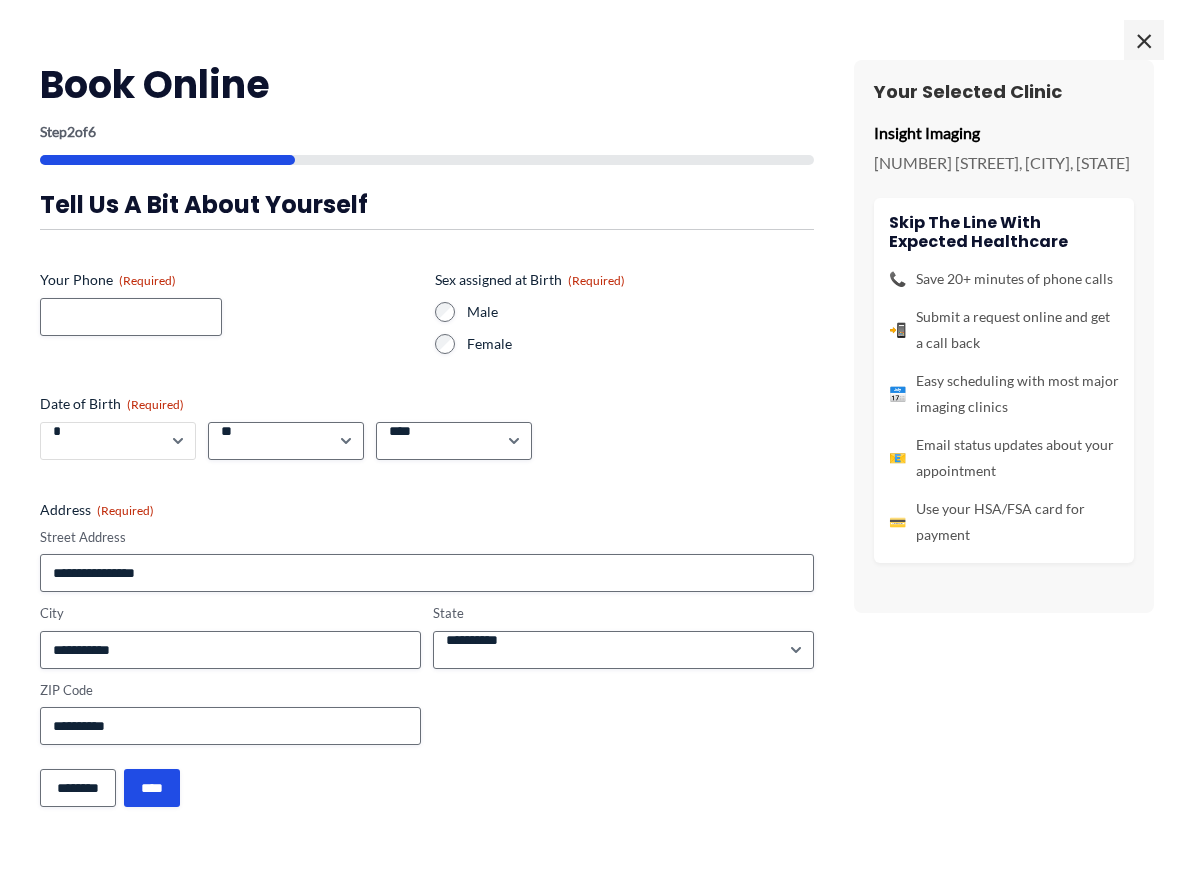 drag, startPoint x: 95, startPoint y: 427, endPoint x: 59, endPoint y: 426, distance: 36.013885 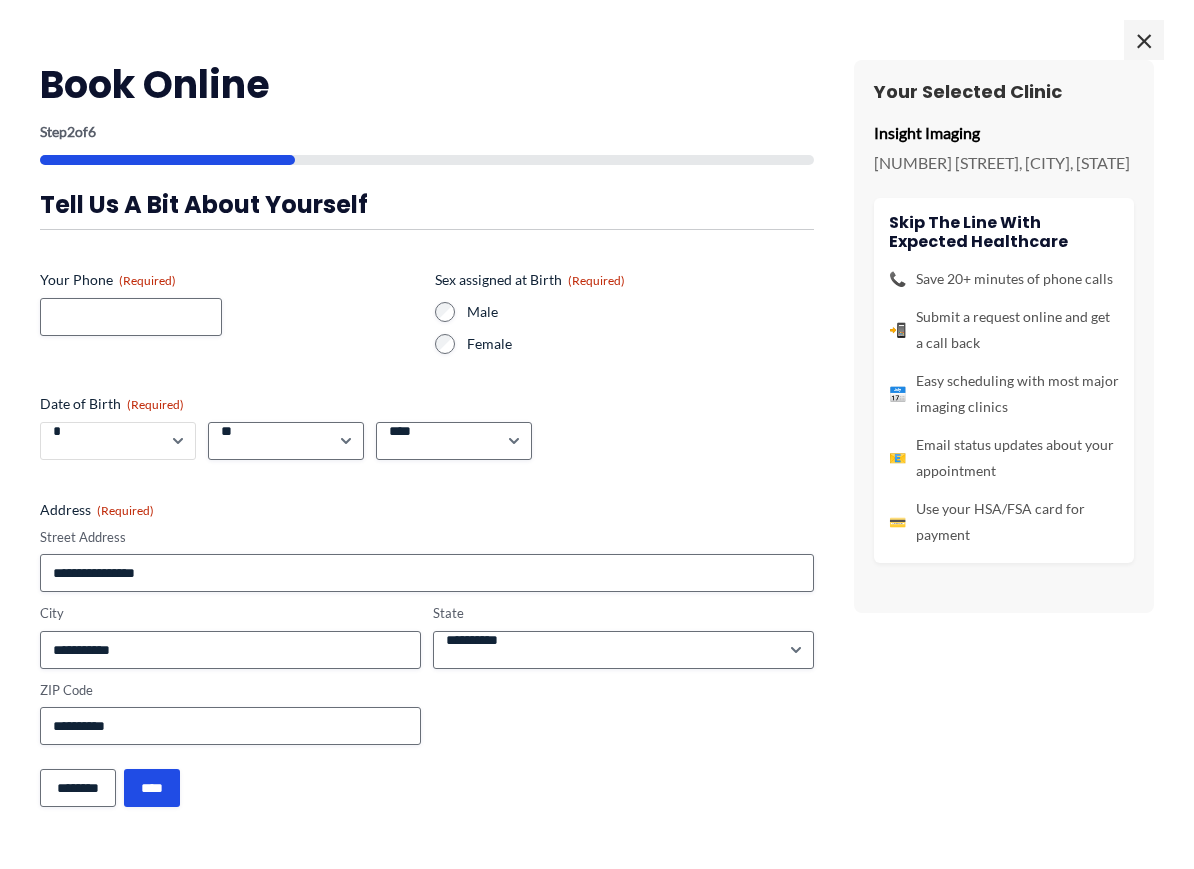 select 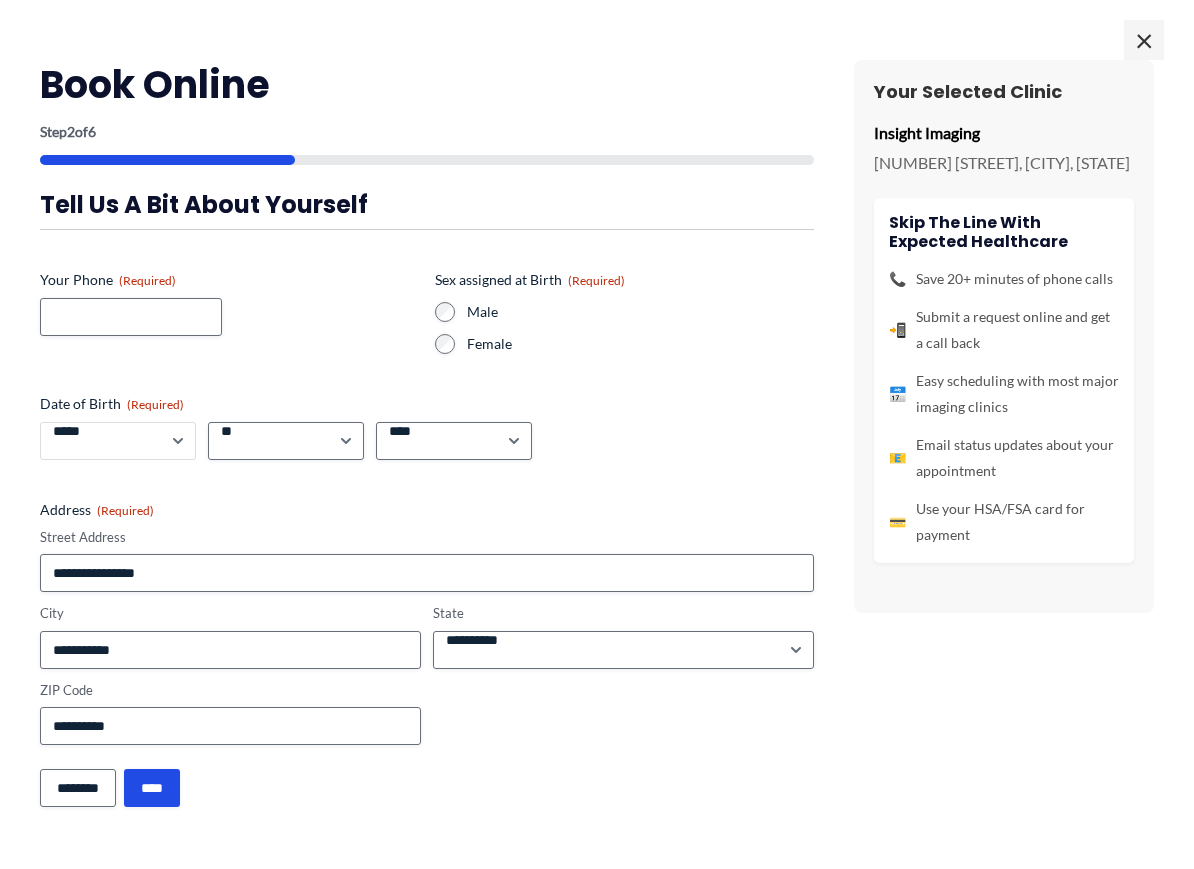 click on "***** * * * * * * * * * ** ** **" at bounding box center [118, 441] 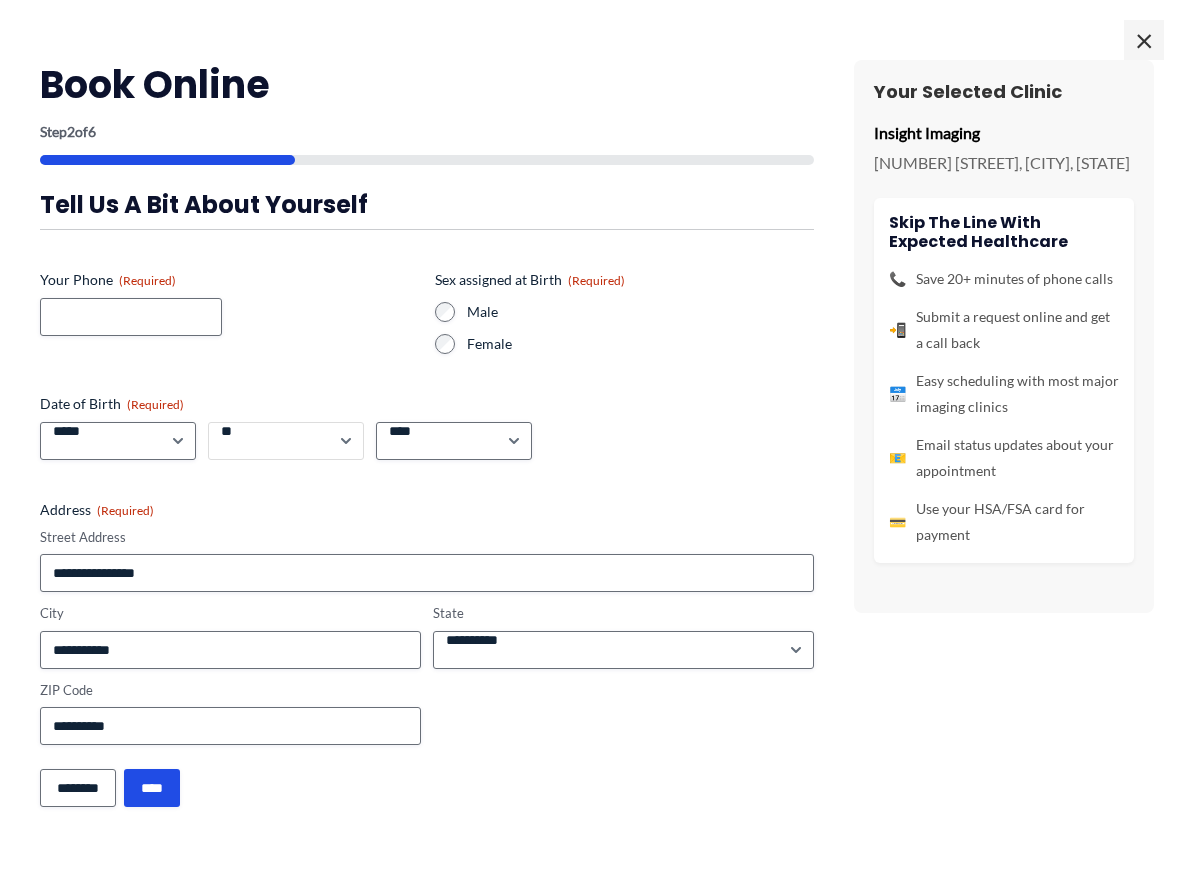 click on "*** * * * * * * * * * ** ** ** ** ** ** ** ** ** ** ** ** ** ** ** ** ** ** ** ** ** **" at bounding box center (286, 441) 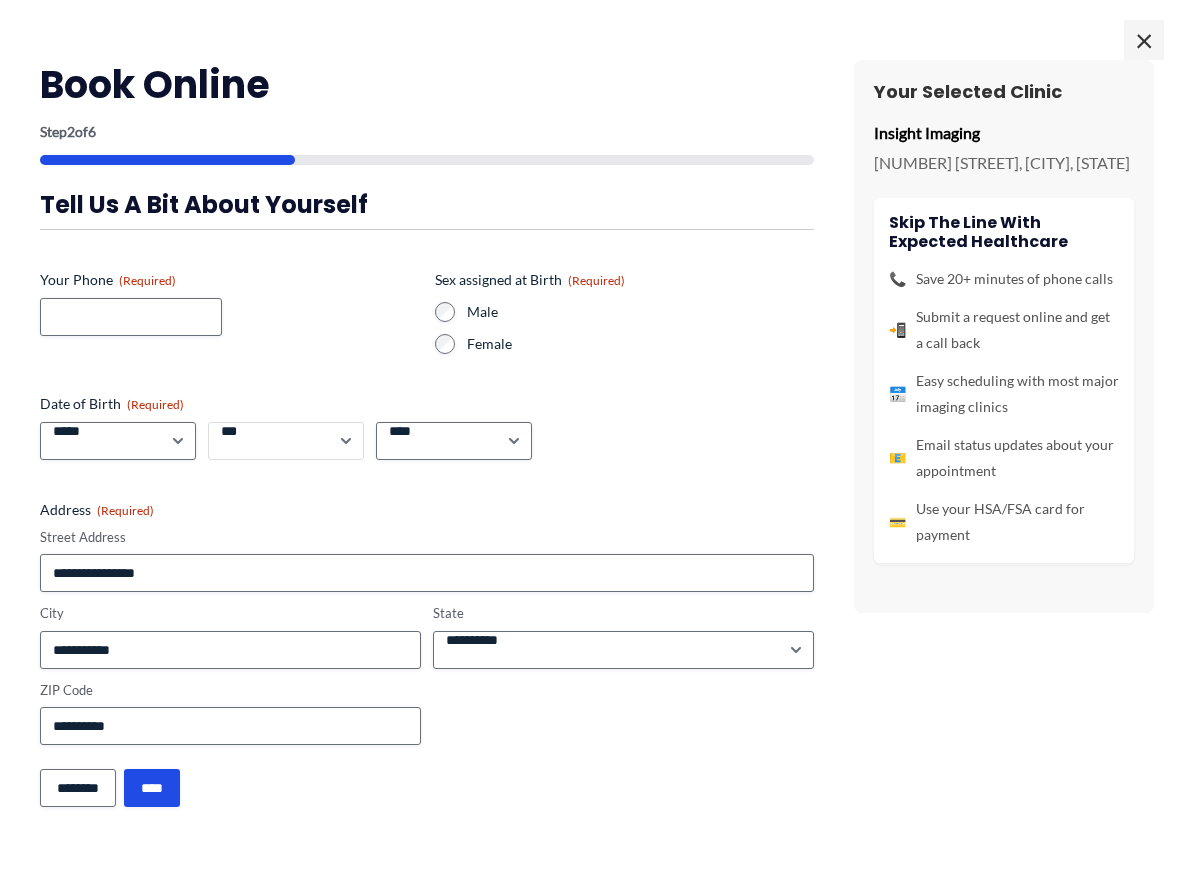 click on "*** * * * * * * * * * ** ** ** ** ** ** ** ** ** ** ** ** ** ** ** ** ** ** ** ** ** **" at bounding box center [286, 441] 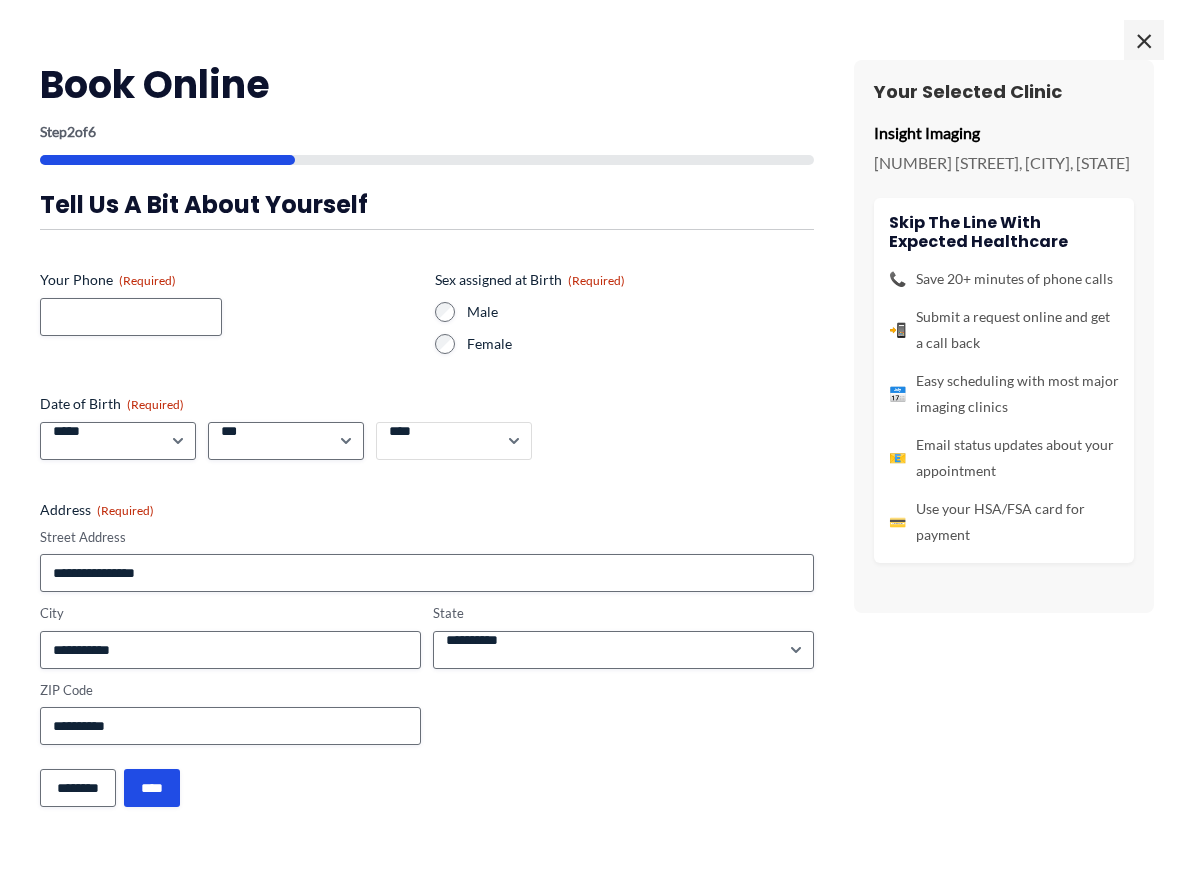 click on "**** **** **** **** **** **** **** **** **** **** **** **** **** **** **** **** **** **** **** **** **** **** **** **** **** **** **** **** **** **** **** **** **** **** **** **** **** **** **** **** **** **** **** **** **** **** **** **** **** **** **** **** **** **** **** **** **** **** **** **** **** **** **** **** **** **** **** **** **** **** **** **** **** **** **** **** **** **** **** **** **** **** **** **** **** **** **** **** **** **** **** **** **** **** **** **** **** **** **** **** **** **** **** **** **** **** **** ****" at bounding box center [454, 441] 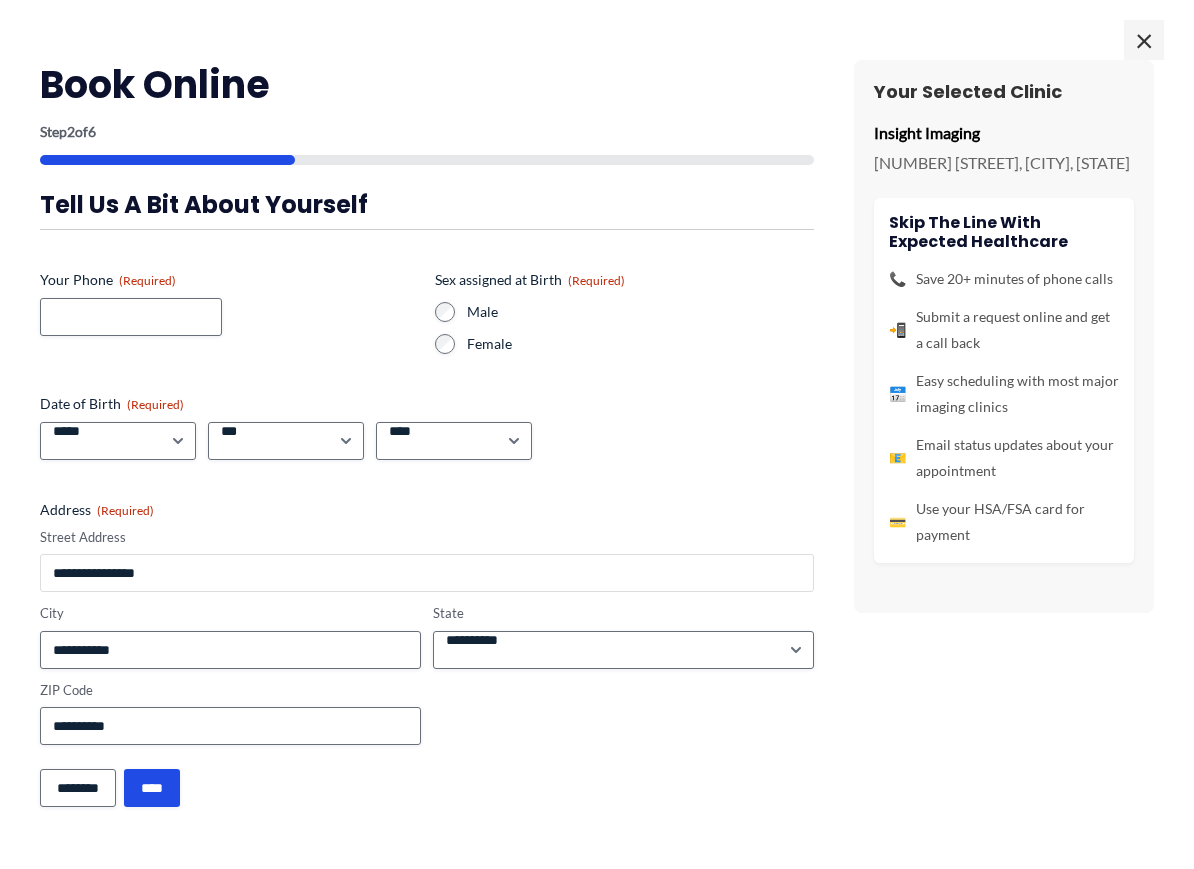click on "**********" at bounding box center (427, 573) 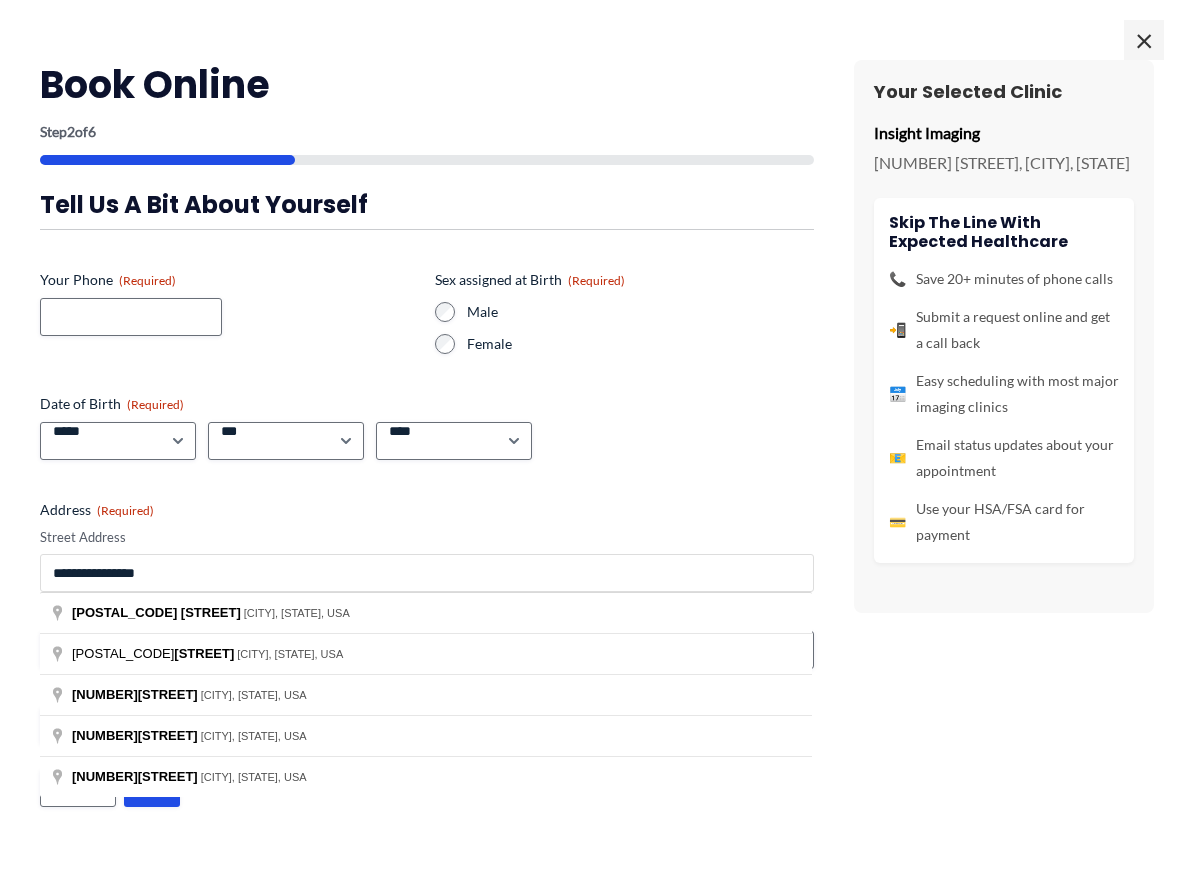 drag, startPoint x: 177, startPoint y: 580, endPoint x: 7, endPoint y: 576, distance: 170.04706 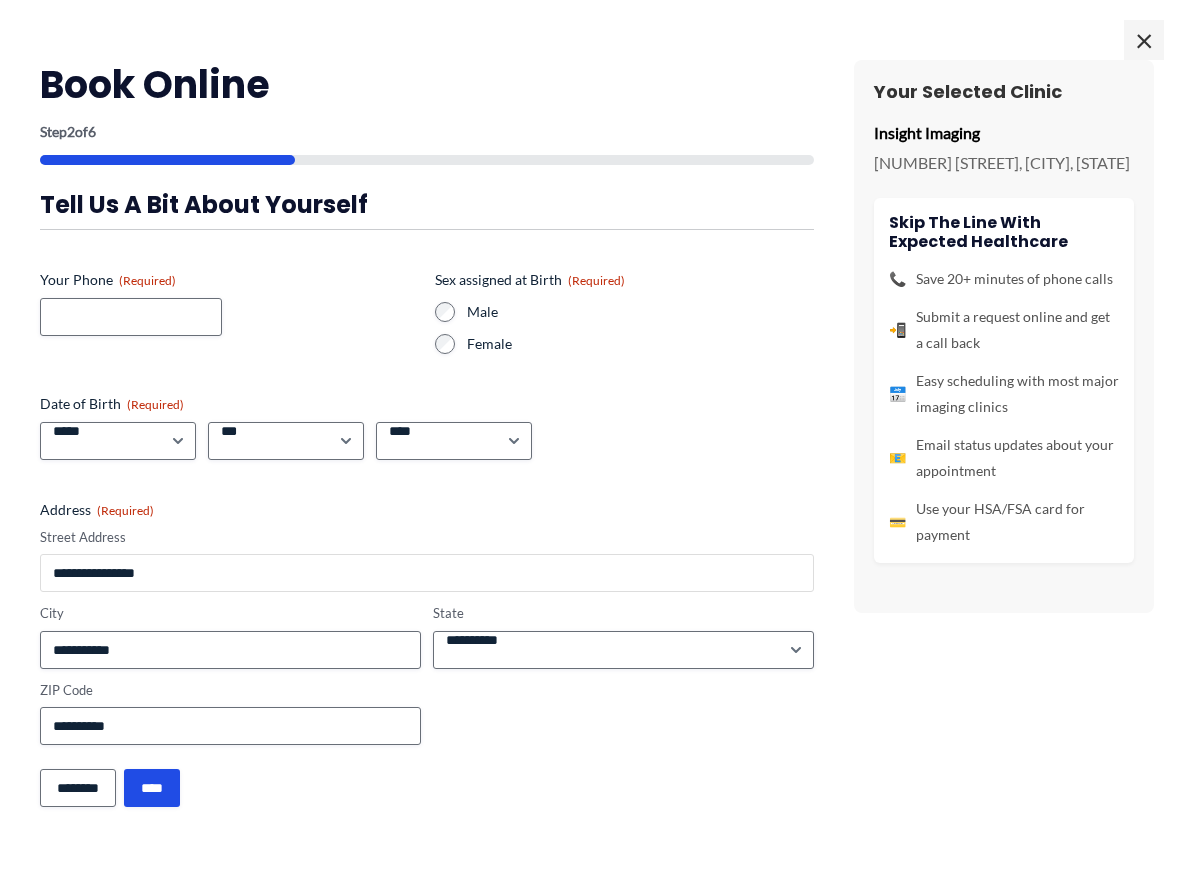 type 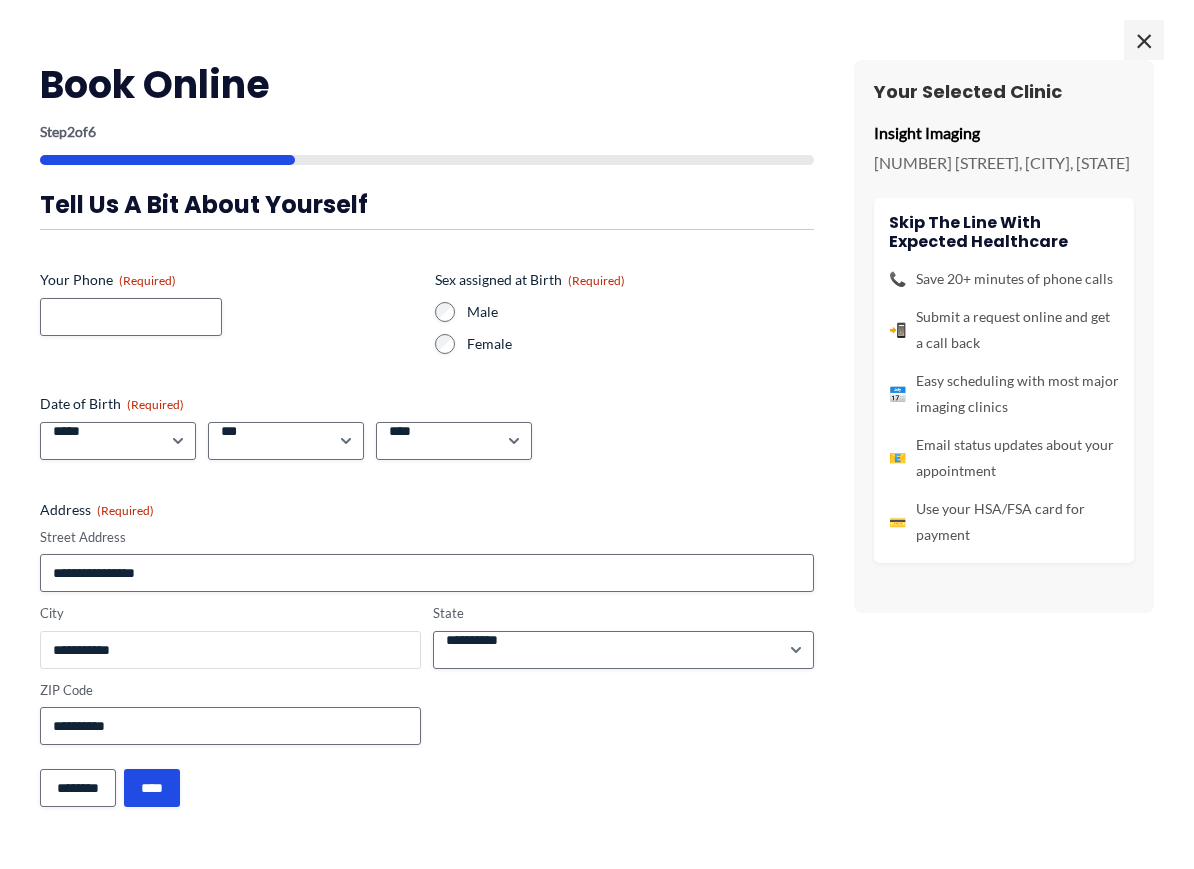 drag, startPoint x: 173, startPoint y: 639, endPoint x: 28, endPoint y: 651, distance: 145.4957 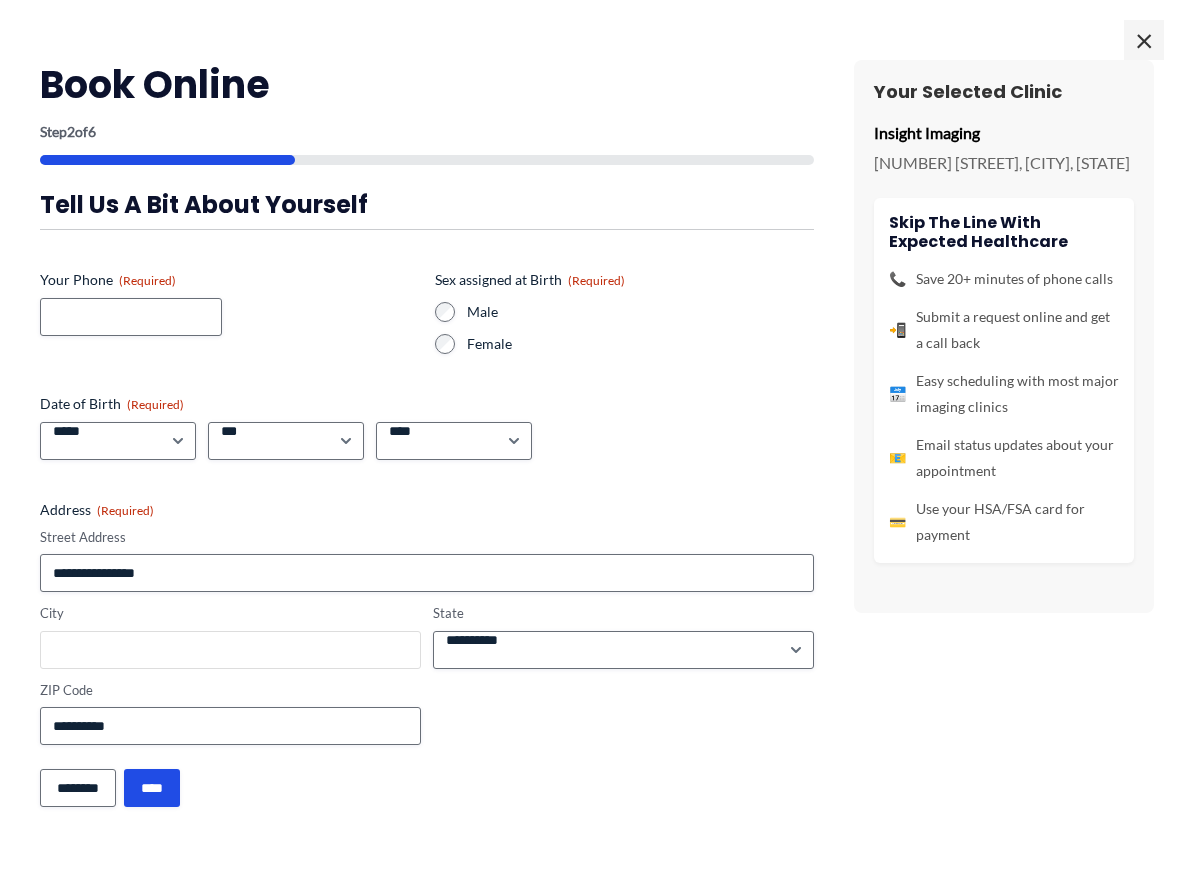 type 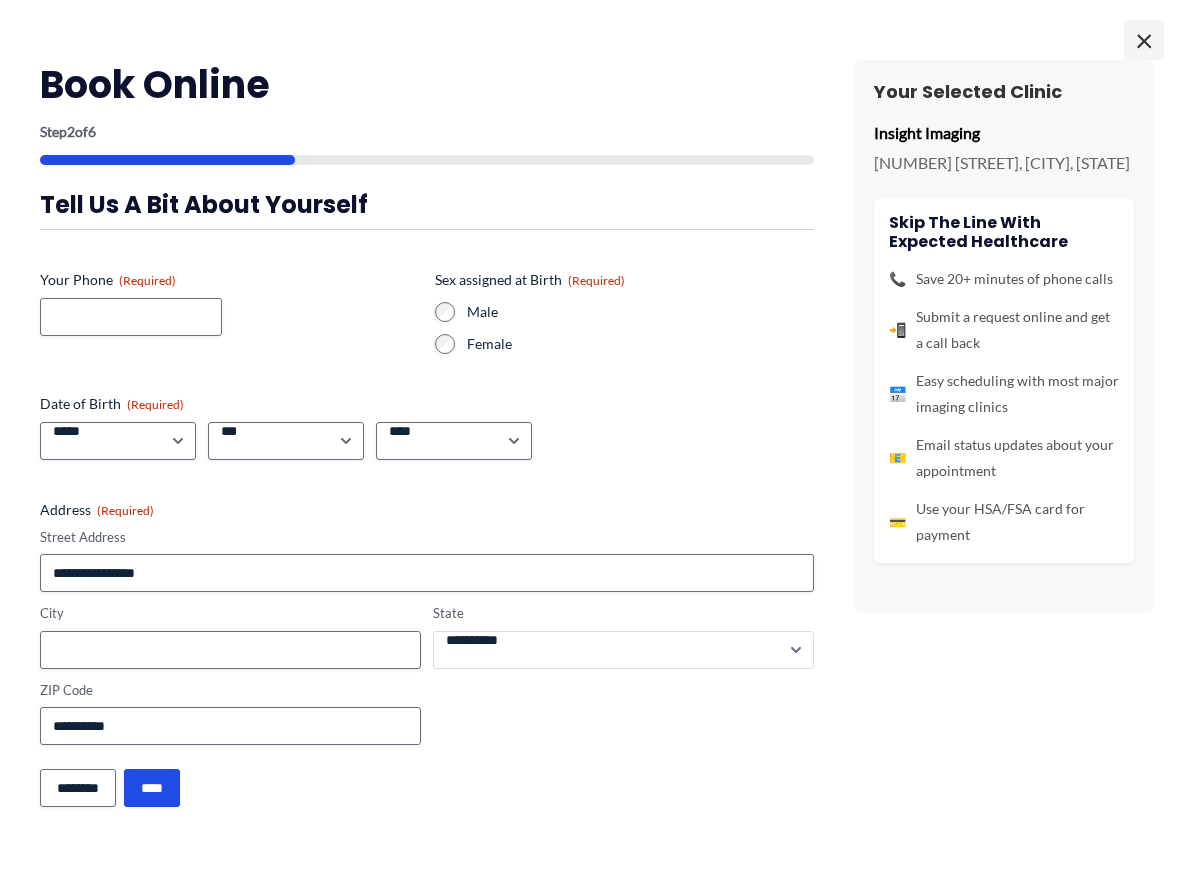 drag, startPoint x: 462, startPoint y: 638, endPoint x: 424, endPoint y: 638, distance: 38 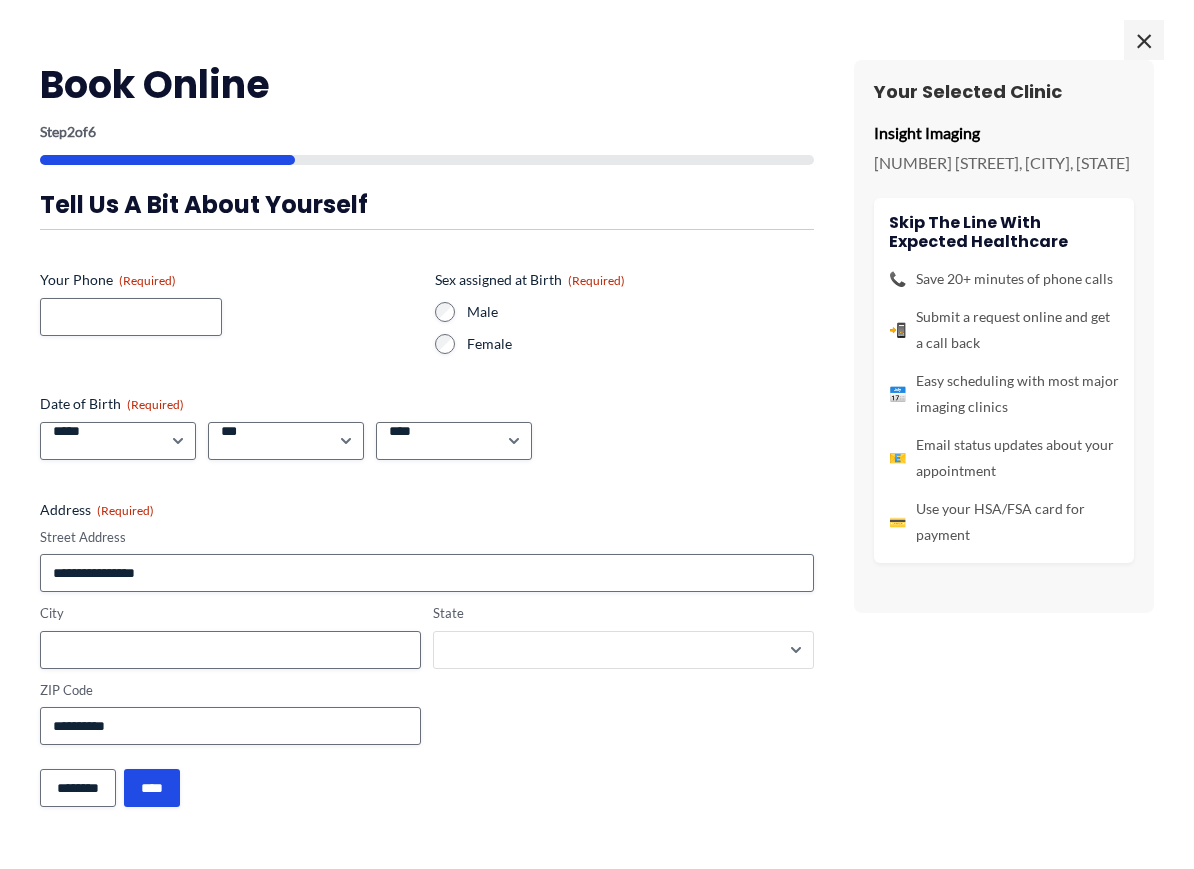 click on "**********" at bounding box center (623, 650) 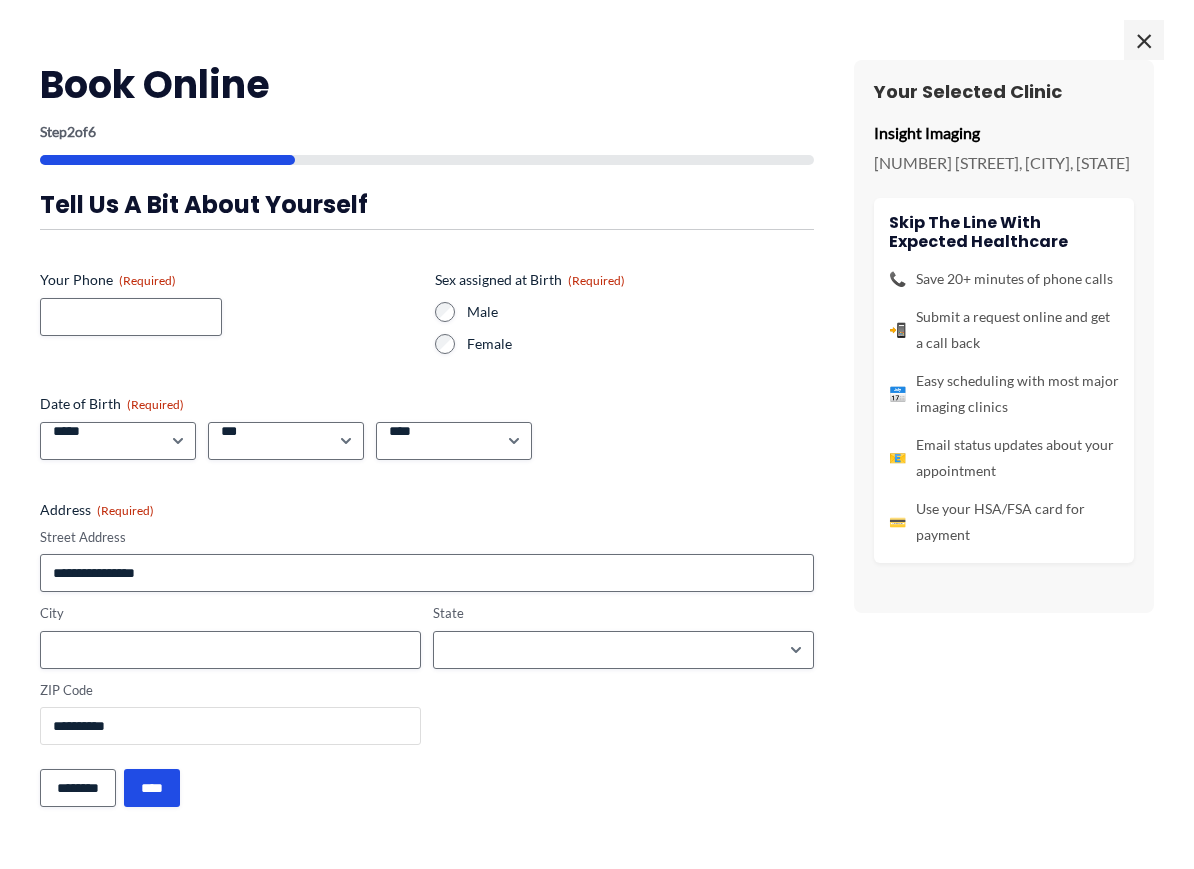 click on "**********" at bounding box center [230, 726] 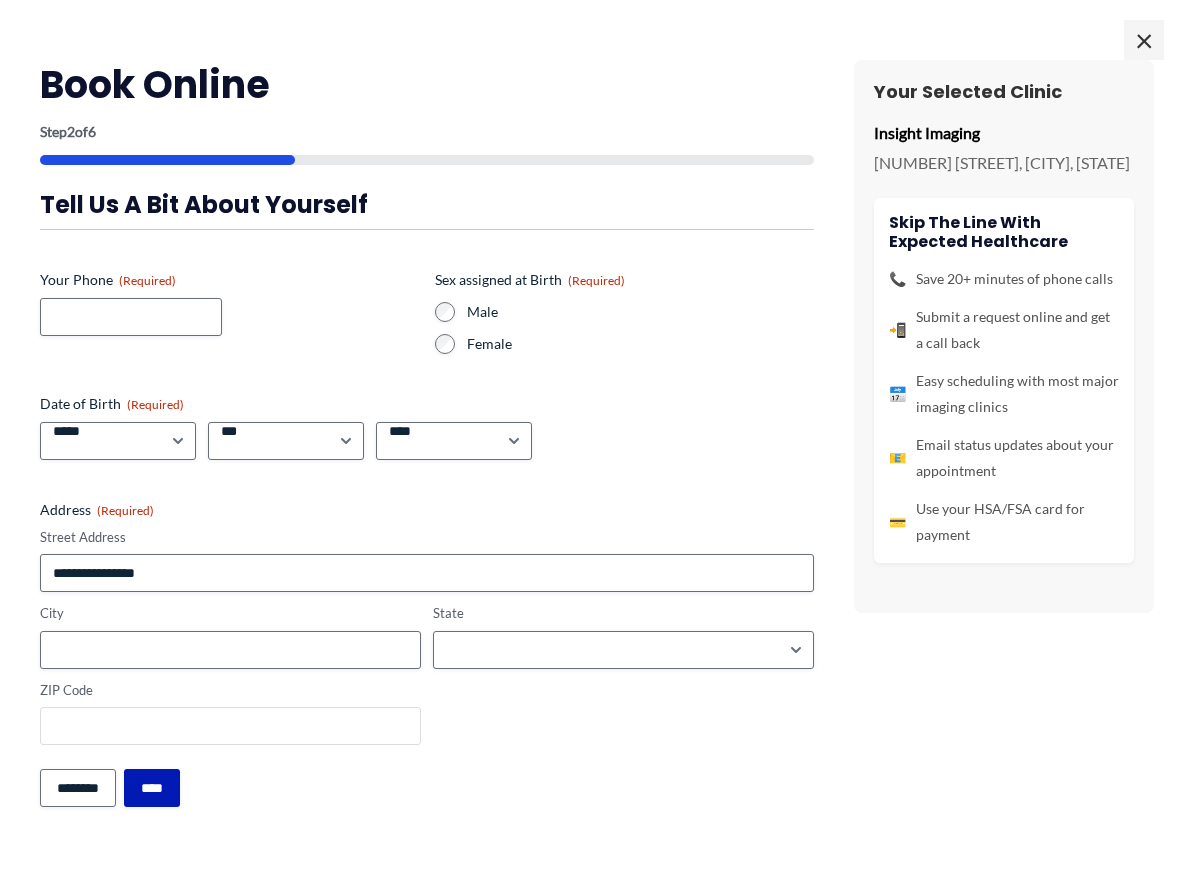 type 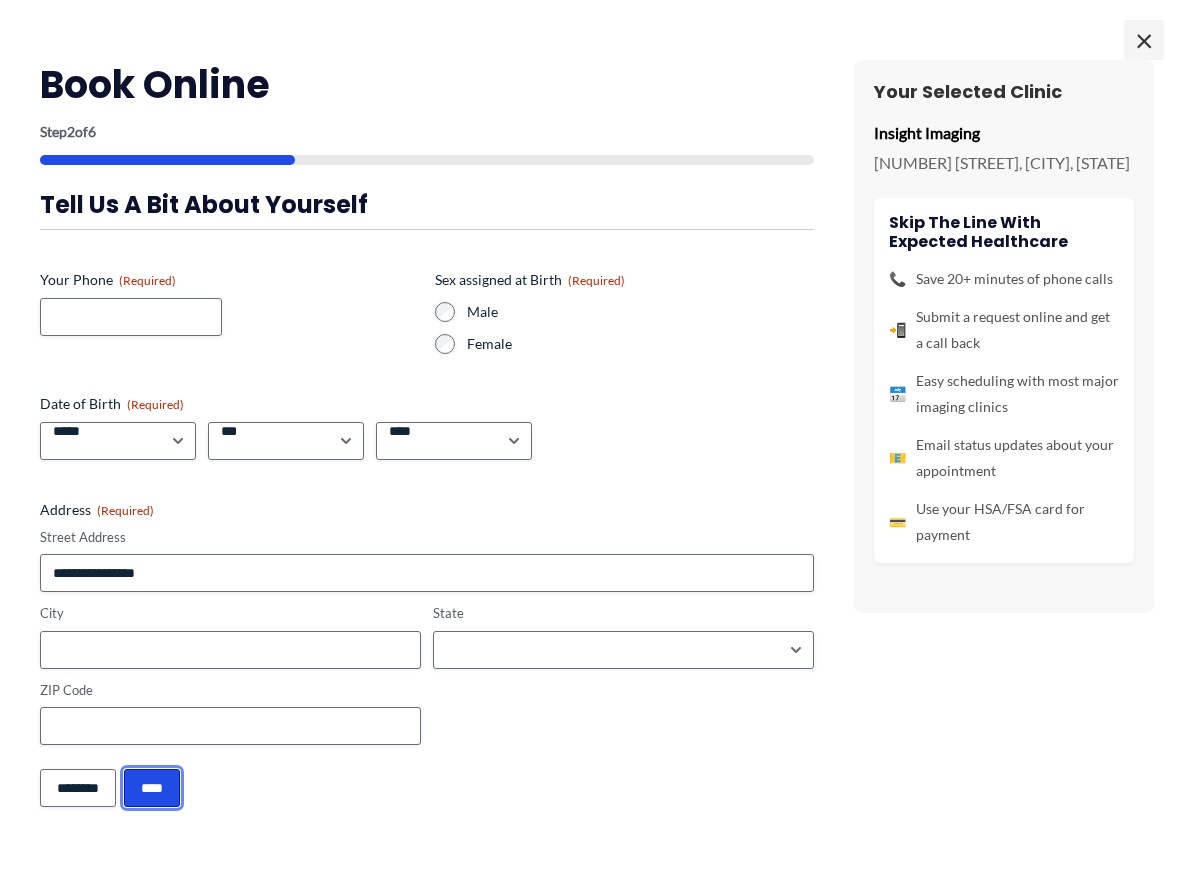 click on "****" at bounding box center (152, 788) 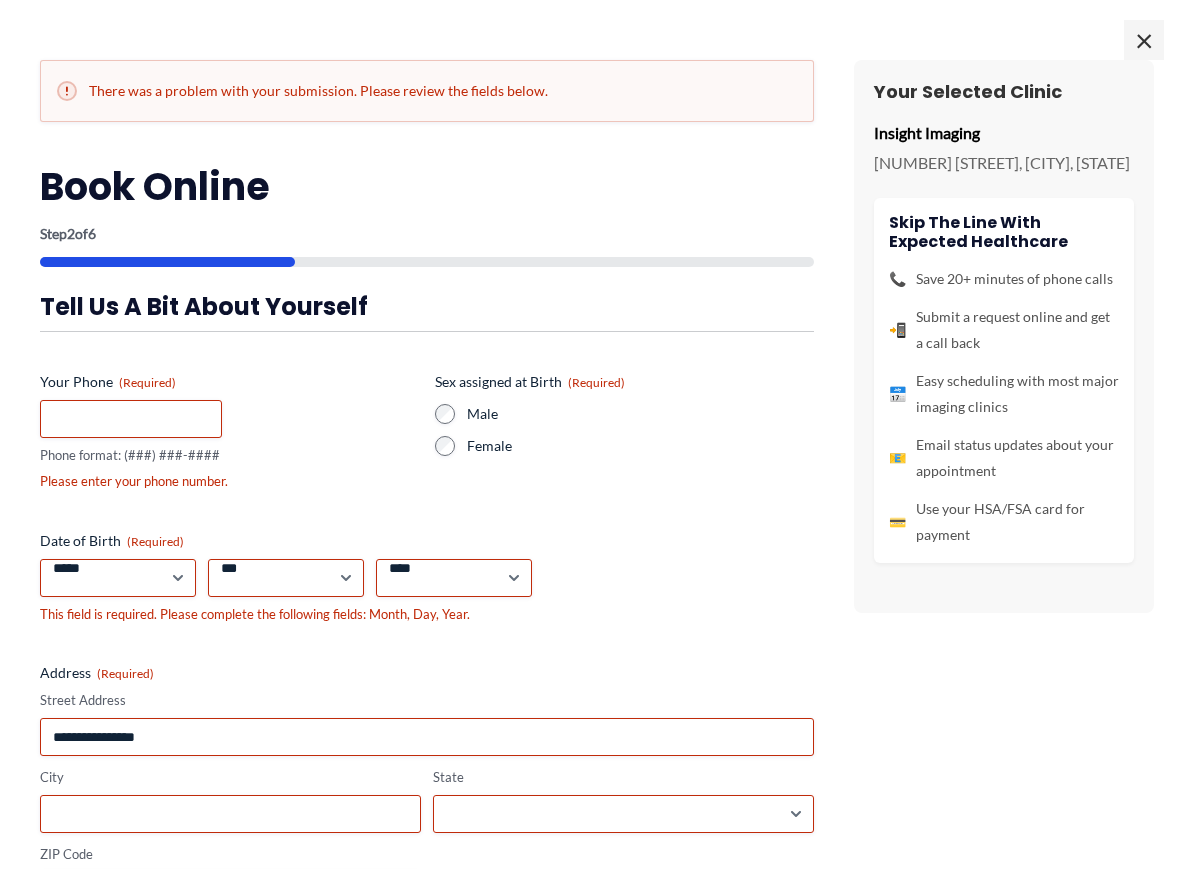 scroll, scrollTop: 0, scrollLeft: 0, axis: both 